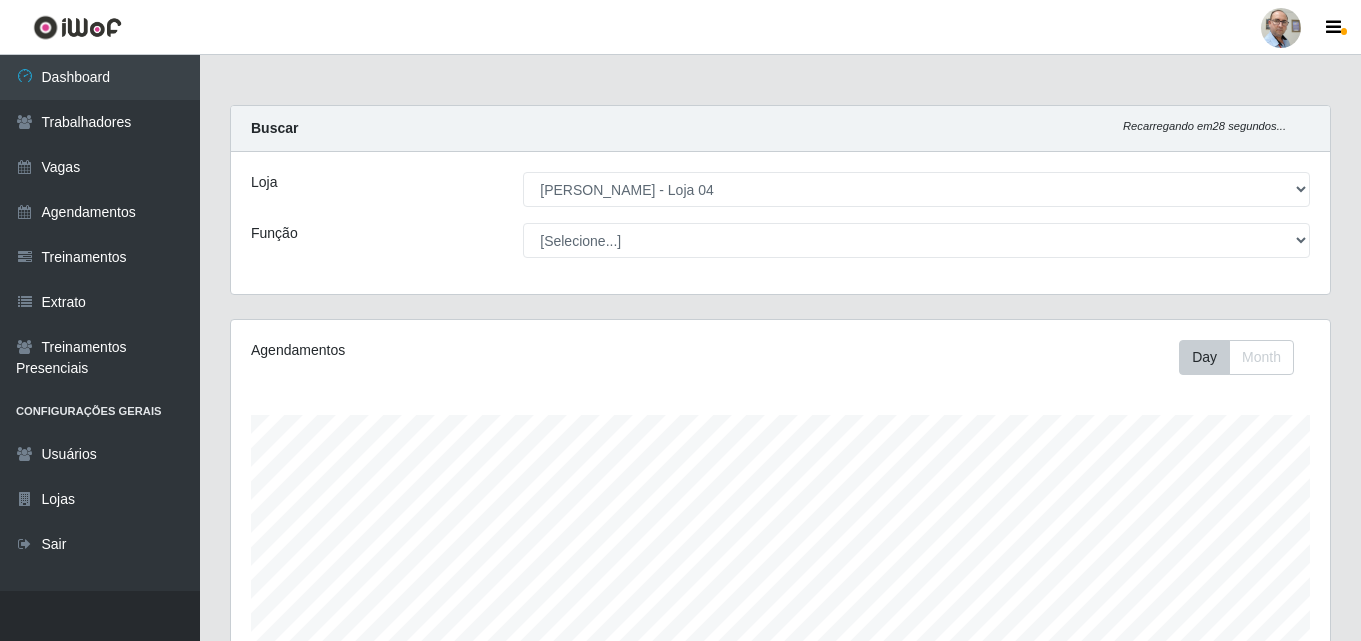 select on "251" 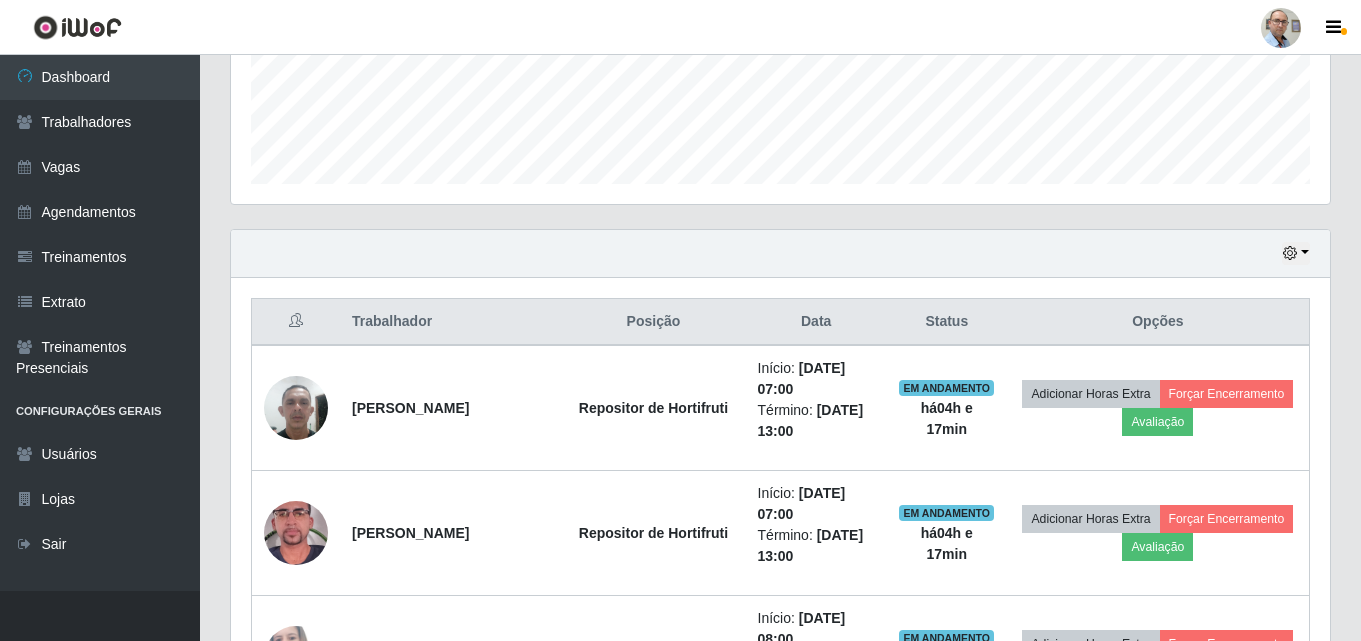 scroll, scrollTop: 999585, scrollLeft: 998901, axis: both 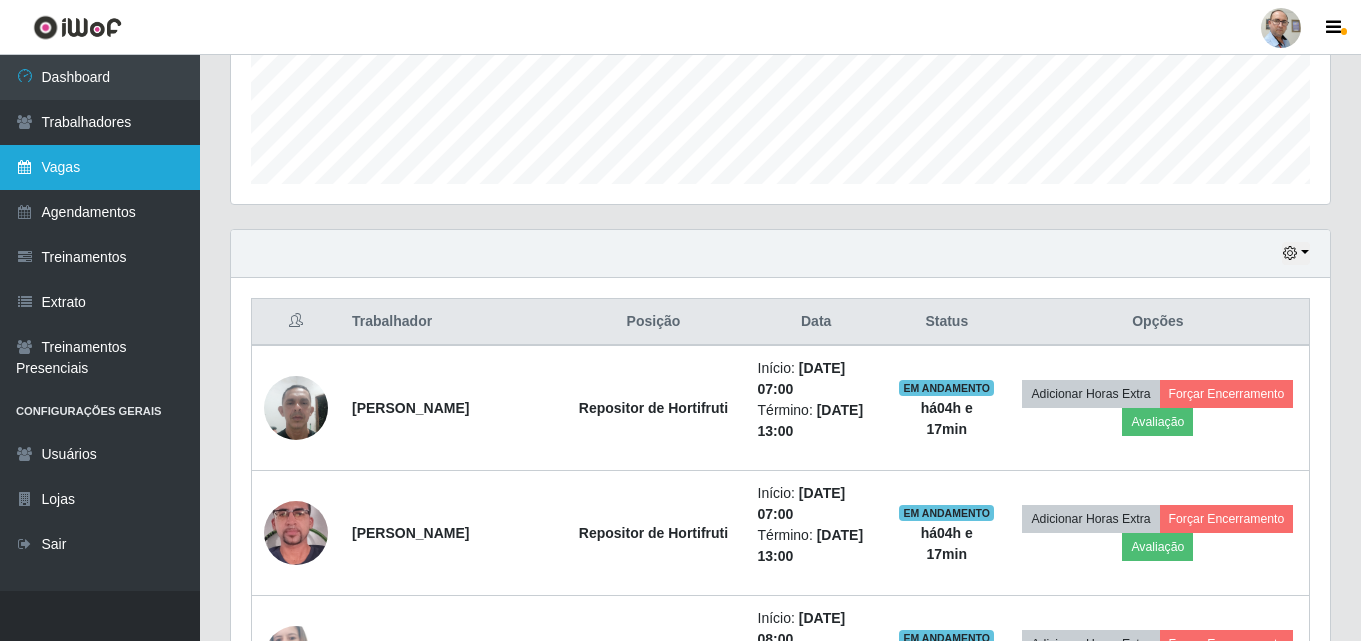 click on "Vagas" at bounding box center (100, 167) 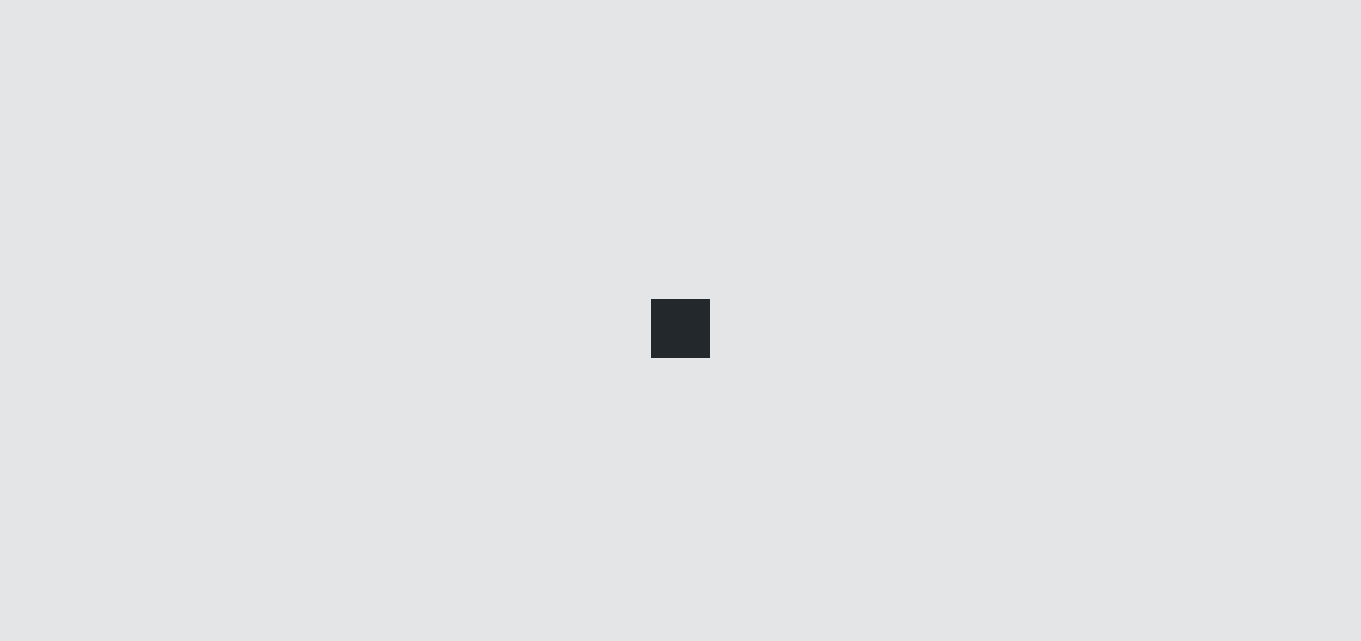 scroll, scrollTop: 0, scrollLeft: 0, axis: both 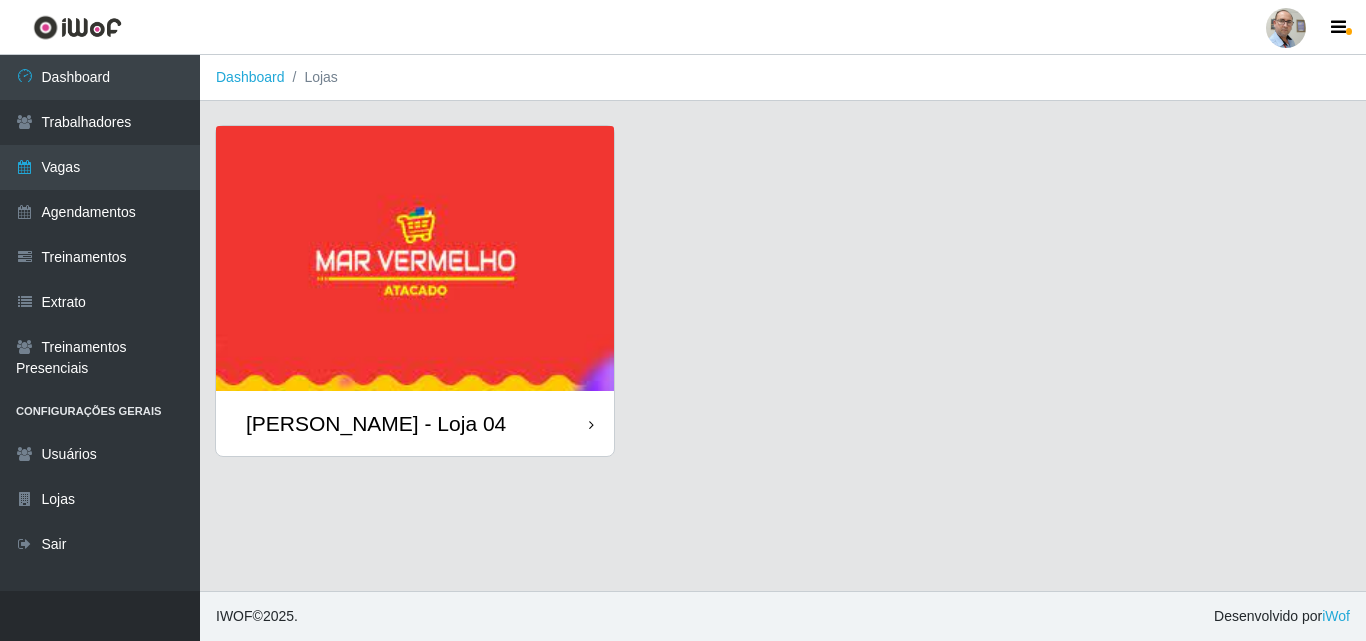 click on "[PERSON_NAME] - Loja 04" at bounding box center [376, 423] 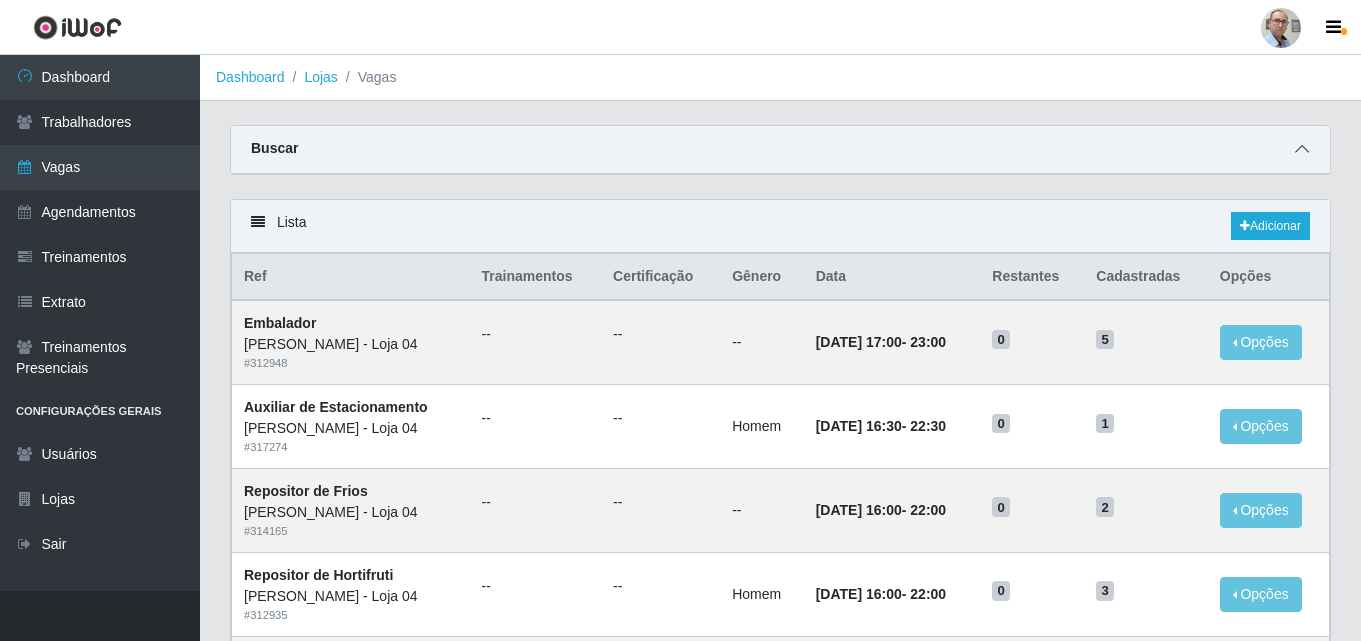 click at bounding box center (1302, 149) 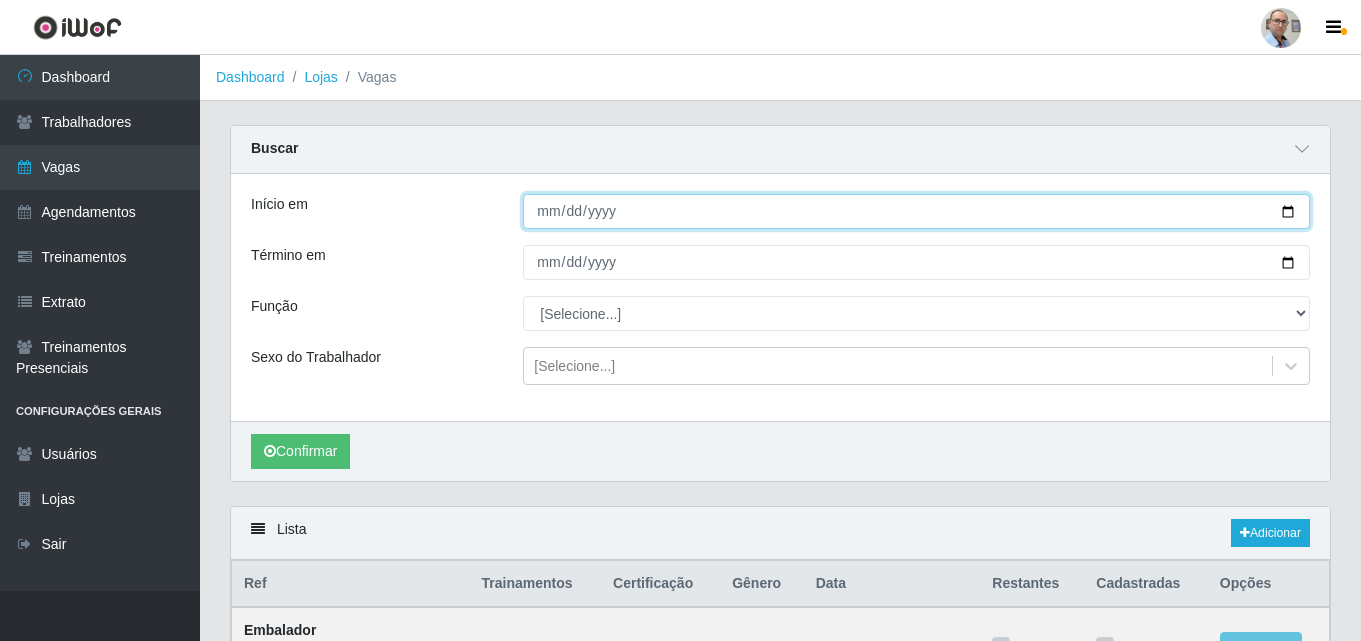 click on "Início em" at bounding box center [916, 211] 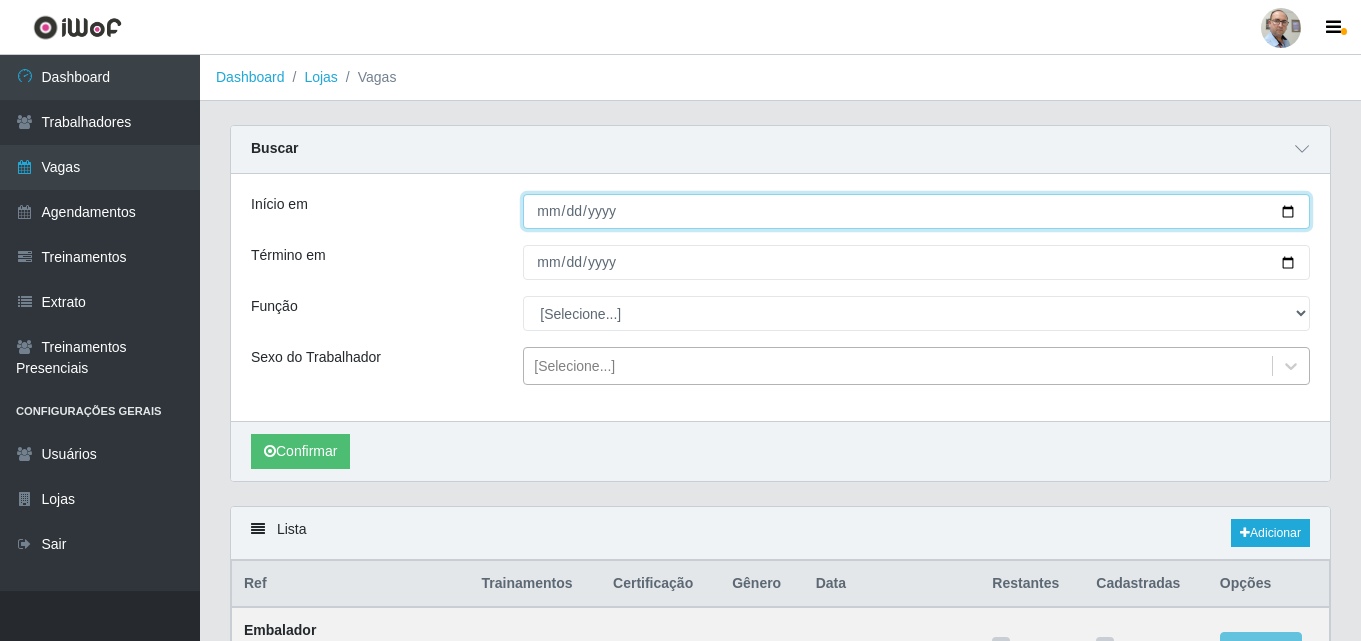 type on "[DATE]" 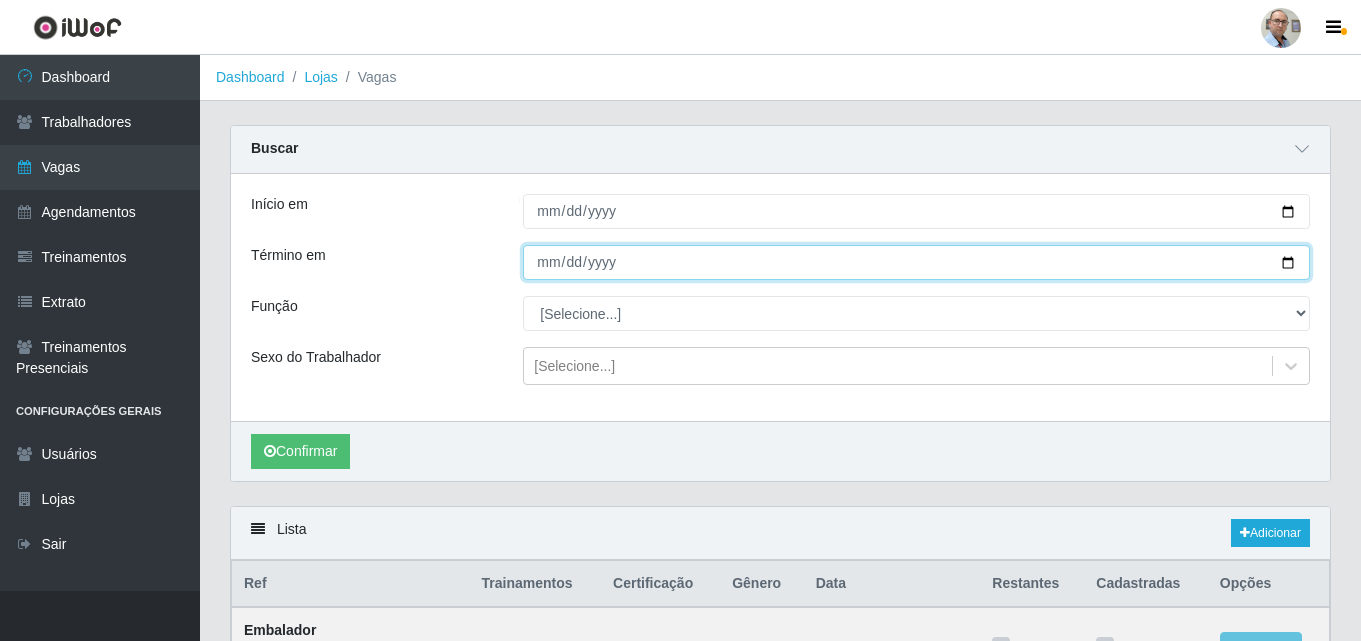 click on "Término em" at bounding box center (916, 262) 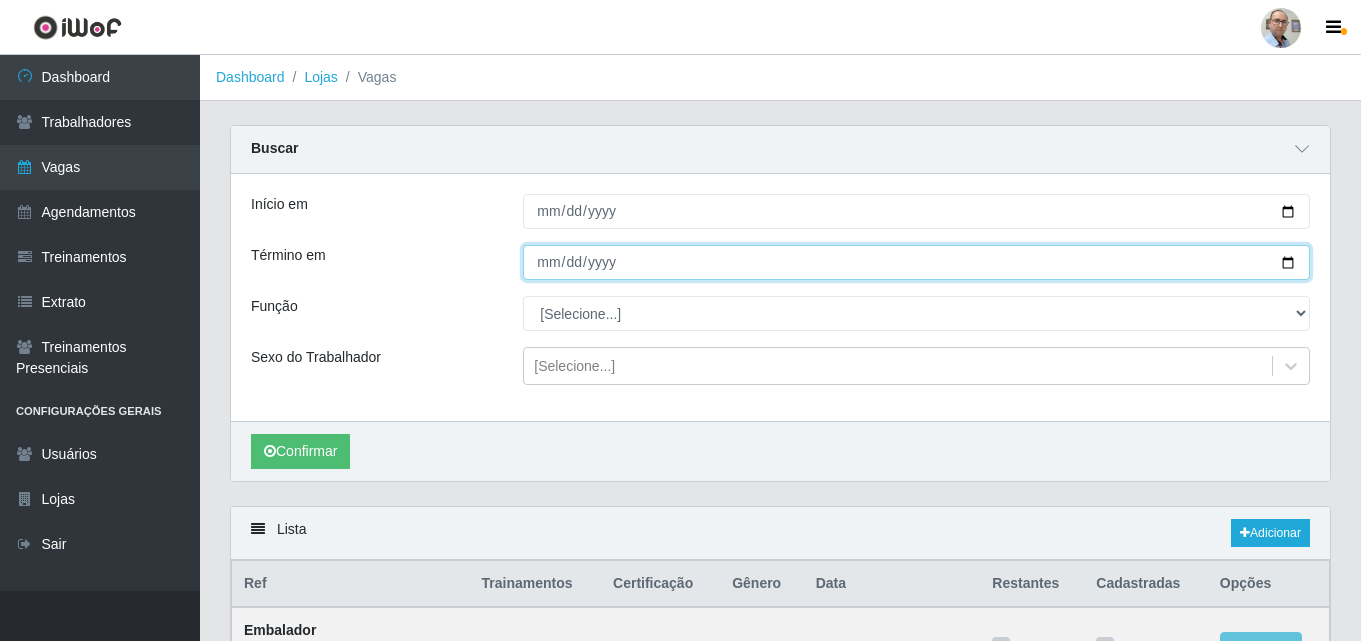 type on "[DATE]" 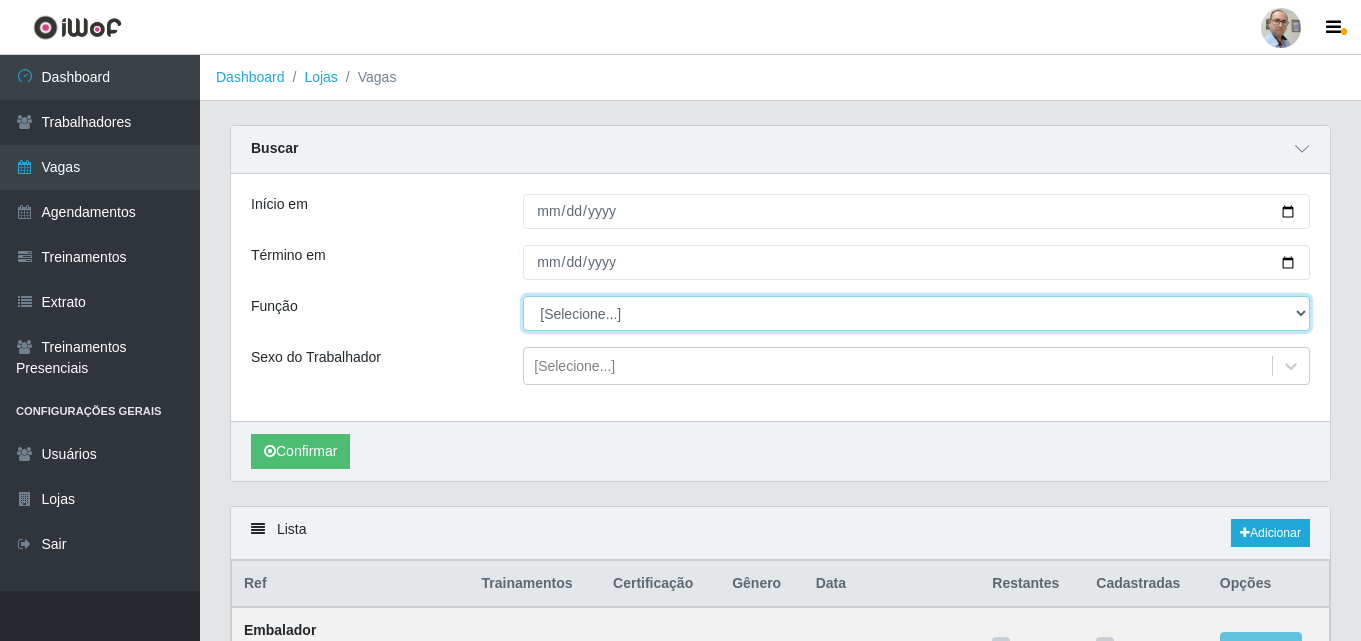 click on "[Selecione...] ASG ASG + ASG ++ Auxiliar de Depósito  Auxiliar de Depósito + Auxiliar de Depósito ++ Auxiliar de Estacionamento Auxiliar de Estacionamento + Auxiliar de Estacionamento ++ Balconista de Frios Balconista de Frios + Balconista de Padaria  Balconista de Padaria + Embalador Embalador + Embalador ++ Operador de Caixa Operador de Caixa + Operador de Caixa ++ Repositor  Repositor + Repositor ++ Repositor de Frios Repositor de Frios + Repositor de Frios ++ Repositor de Hortifruti Repositor de Hortifruti + Repositor de Hortifruti ++" at bounding box center [916, 313] 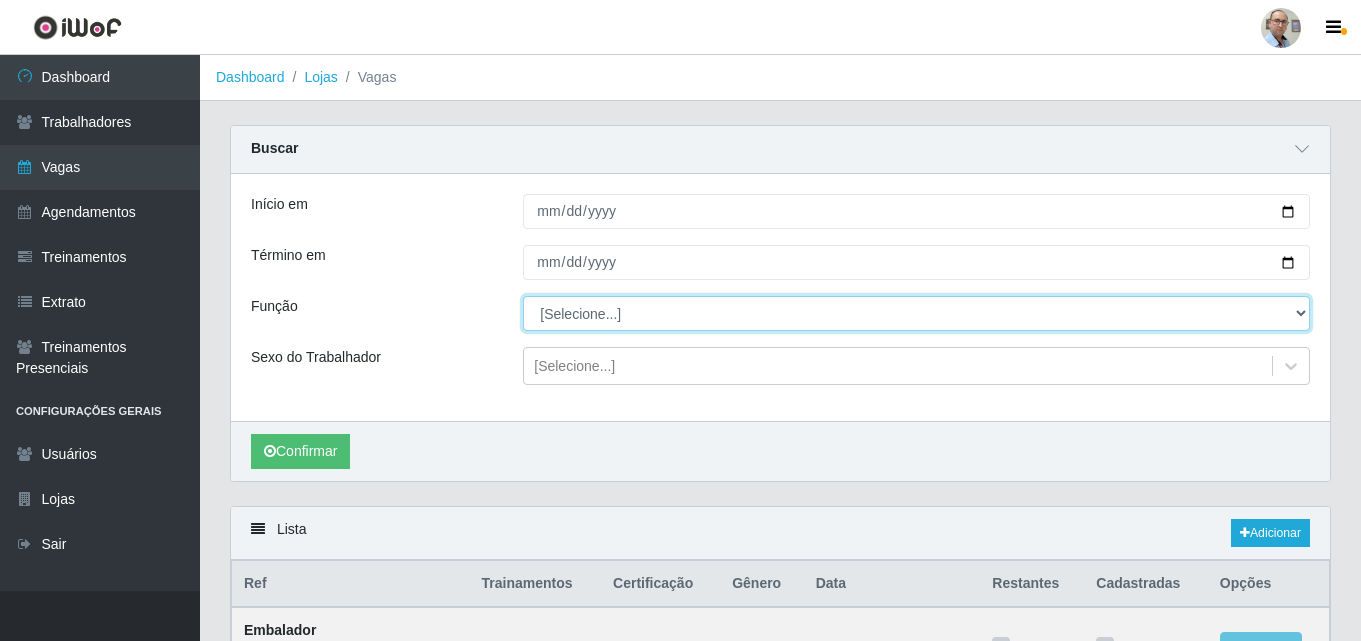 select on "112" 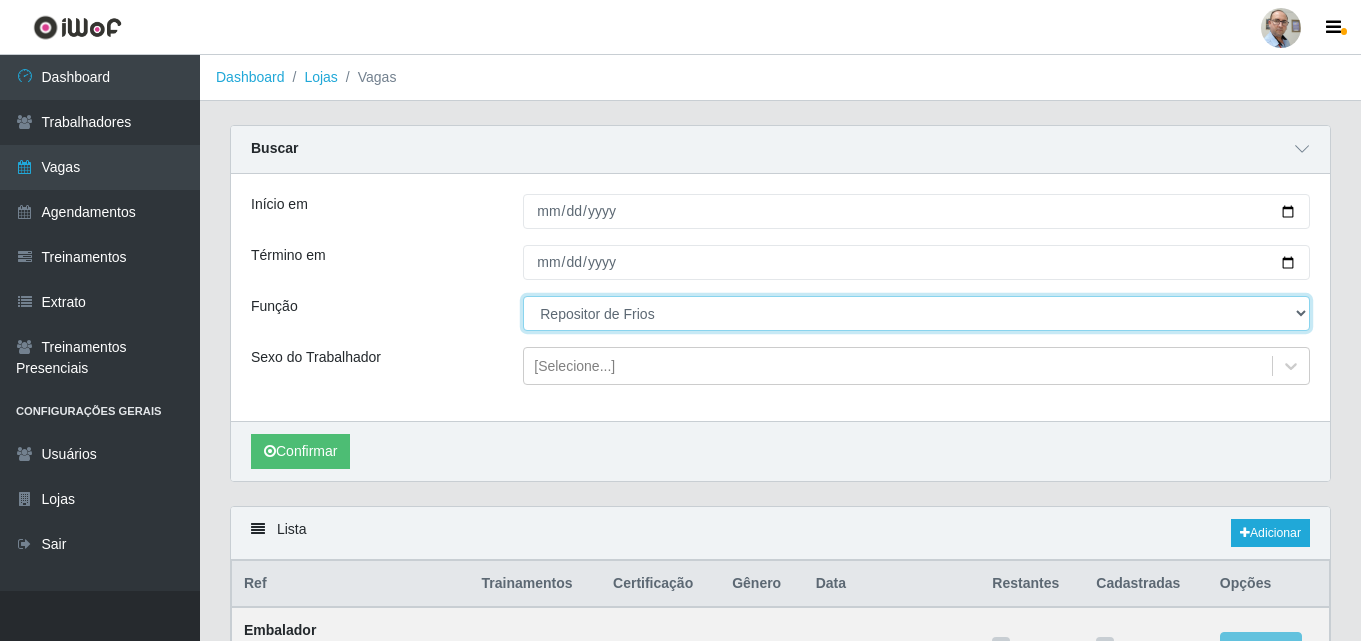click on "[Selecione...] ASG ASG + ASG ++ Auxiliar de Depósito  Auxiliar de Depósito + Auxiliar de Depósito ++ Auxiliar de Estacionamento Auxiliar de Estacionamento + Auxiliar de Estacionamento ++ Balconista de Frios Balconista de Frios + Balconista de Padaria  Balconista de Padaria + Embalador Embalador + Embalador ++ Operador de Caixa Operador de Caixa + Operador de Caixa ++ Repositor  Repositor + Repositor ++ Repositor de Frios Repositor de Frios + Repositor de Frios ++ Repositor de Hortifruti Repositor de Hortifruti + Repositor de Hortifruti ++" at bounding box center (916, 313) 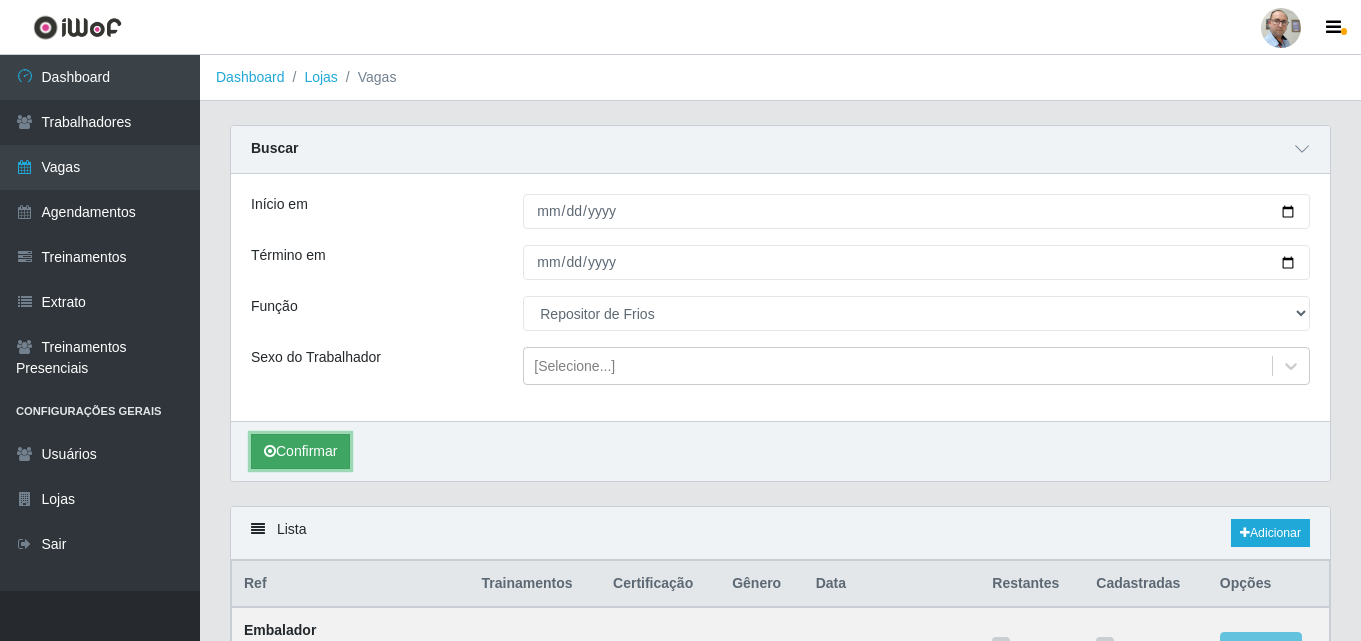 click on "Confirmar" at bounding box center (300, 451) 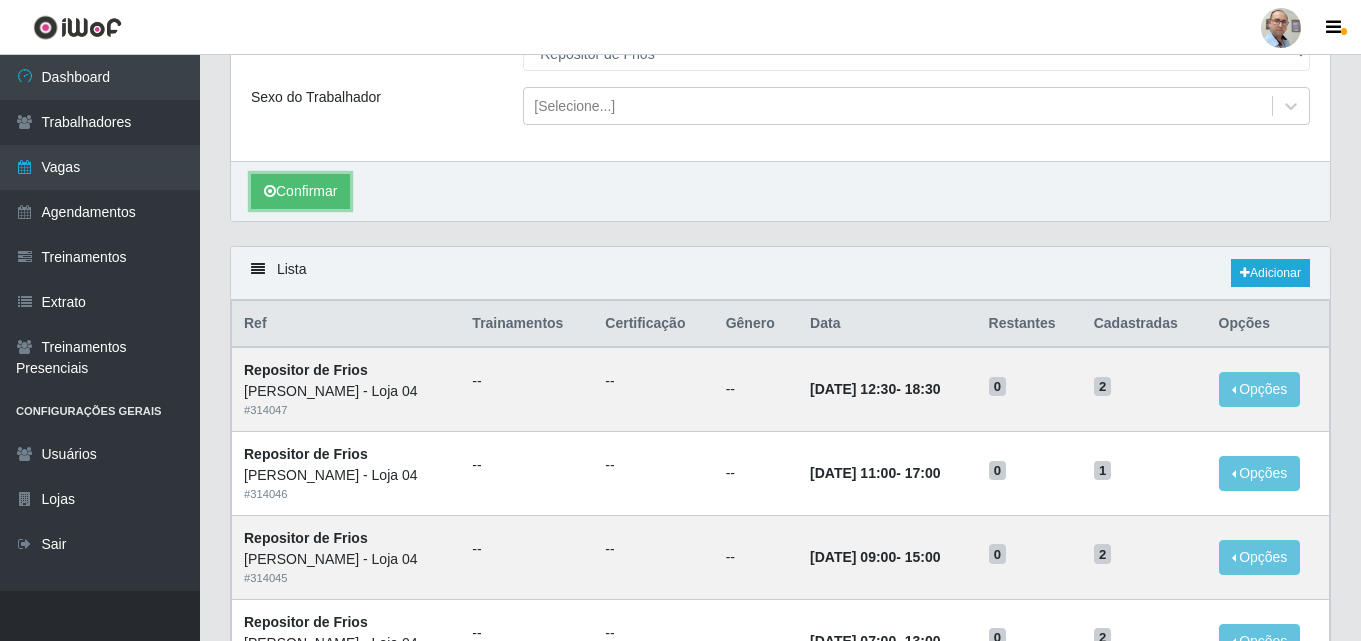 scroll, scrollTop: 239, scrollLeft: 0, axis: vertical 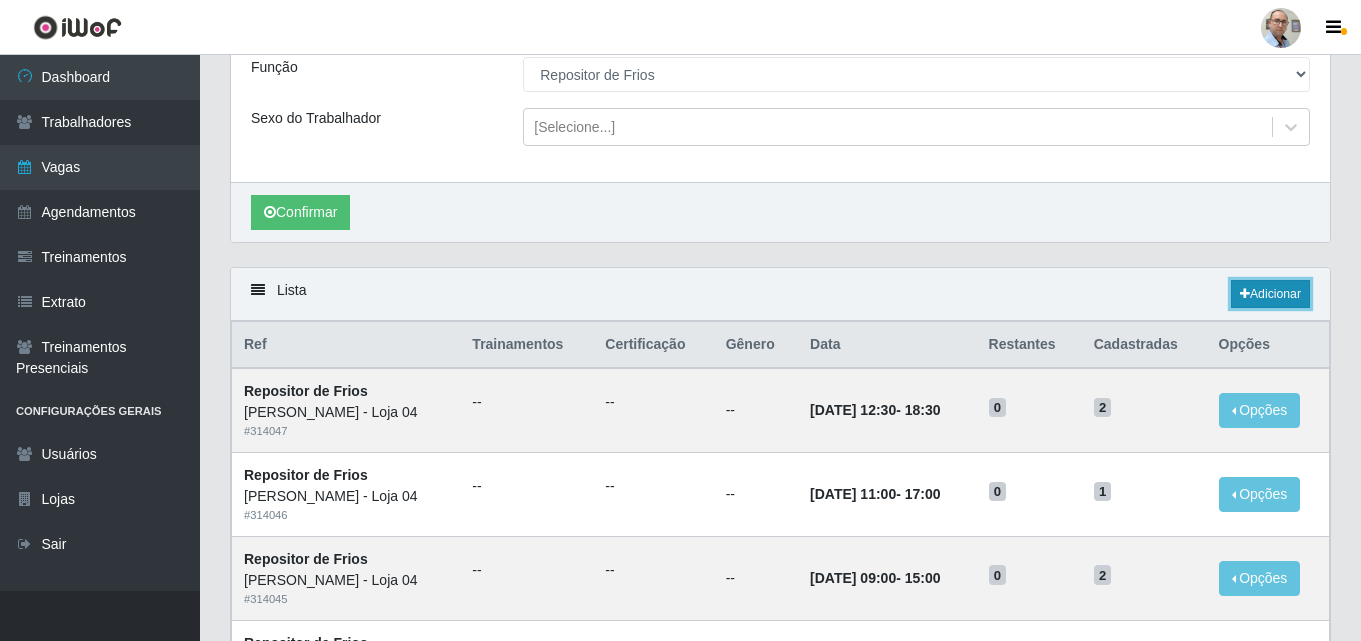 click on "Adicionar" at bounding box center (1270, 294) 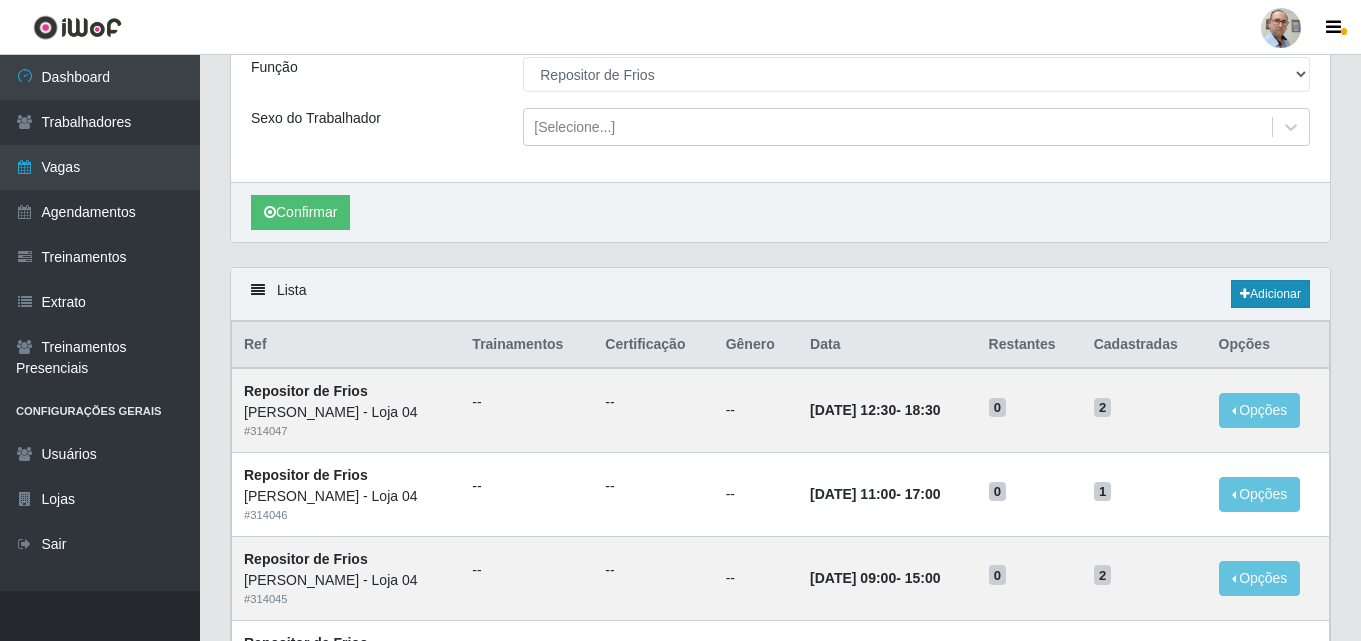 scroll, scrollTop: 0, scrollLeft: 0, axis: both 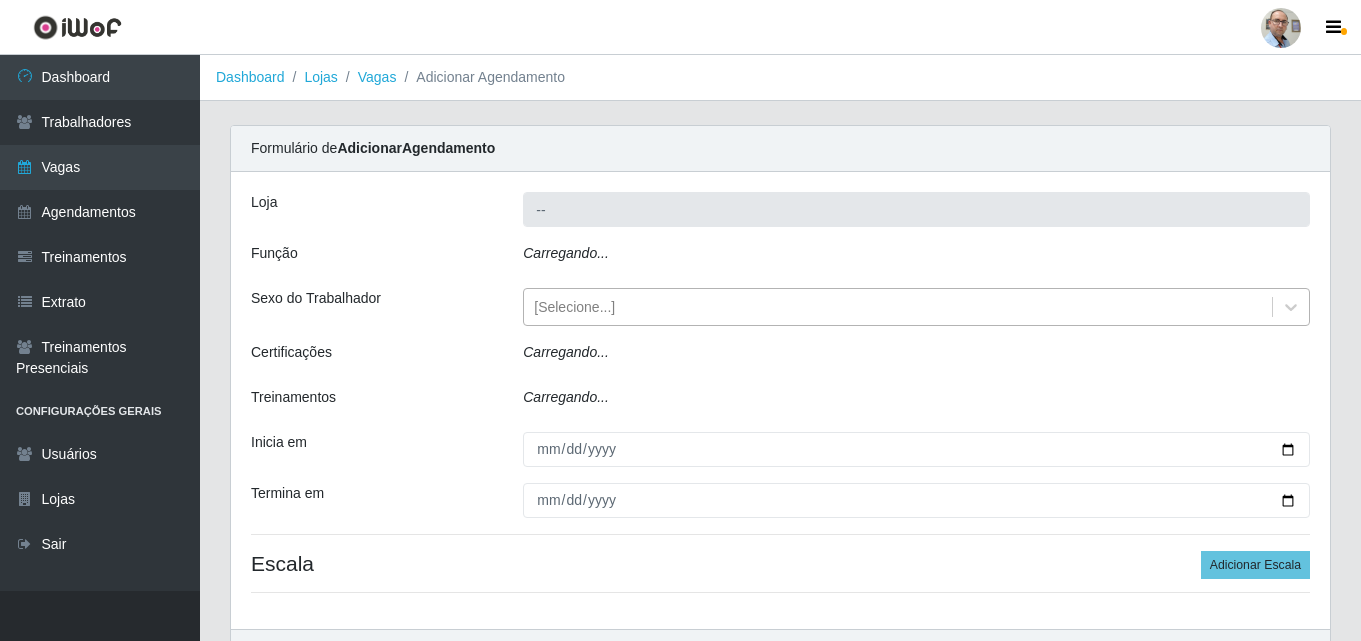 type on "[PERSON_NAME] - Loja 04" 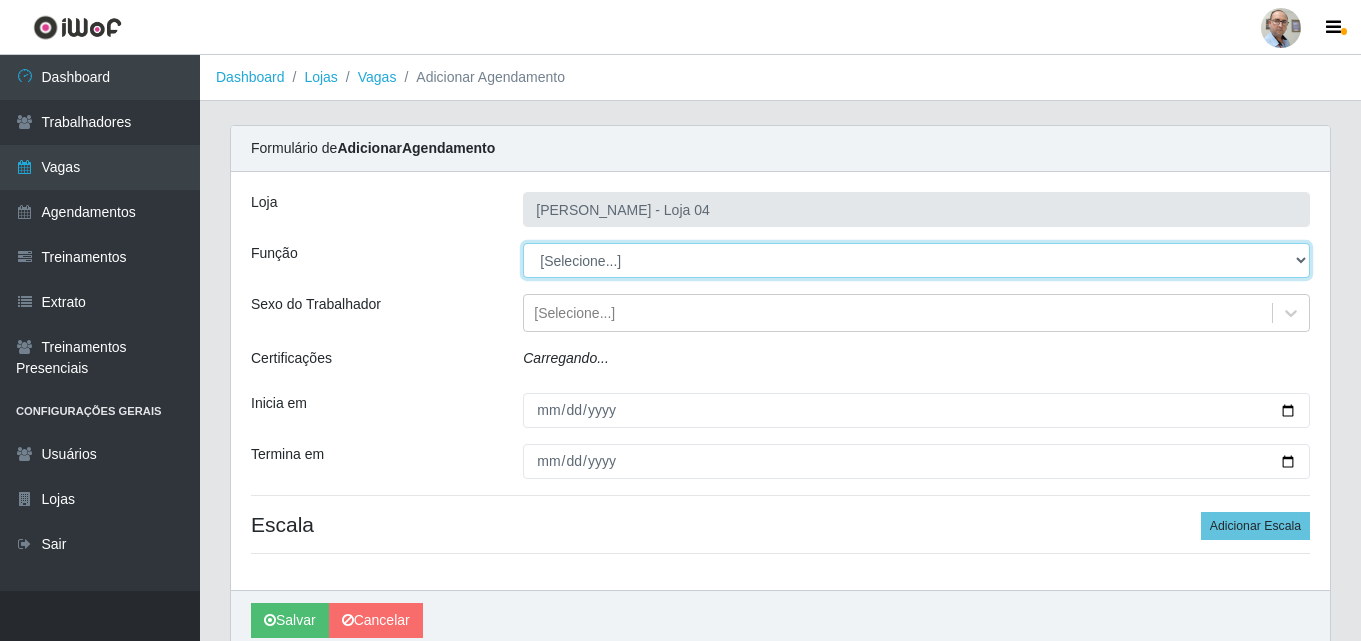 click on "[Selecione...] ASG ASG + ASG ++ Auxiliar de Depósito  Auxiliar de Depósito + Auxiliar de Depósito ++ Auxiliar de Estacionamento Auxiliar de Estacionamento + Auxiliar de Estacionamento ++ Balconista de Frios Balconista de Frios + Balconista de Padaria  Balconista de Padaria + Embalador Embalador + Embalador ++ Operador de Caixa Operador de Caixa + Operador de Caixa ++ Repositor  Repositor + Repositor ++ Repositor de Frios Repositor de Frios + Repositor de Frios ++ Repositor de Hortifruti Repositor de Hortifruti + Repositor de Hortifruti ++" at bounding box center (916, 260) 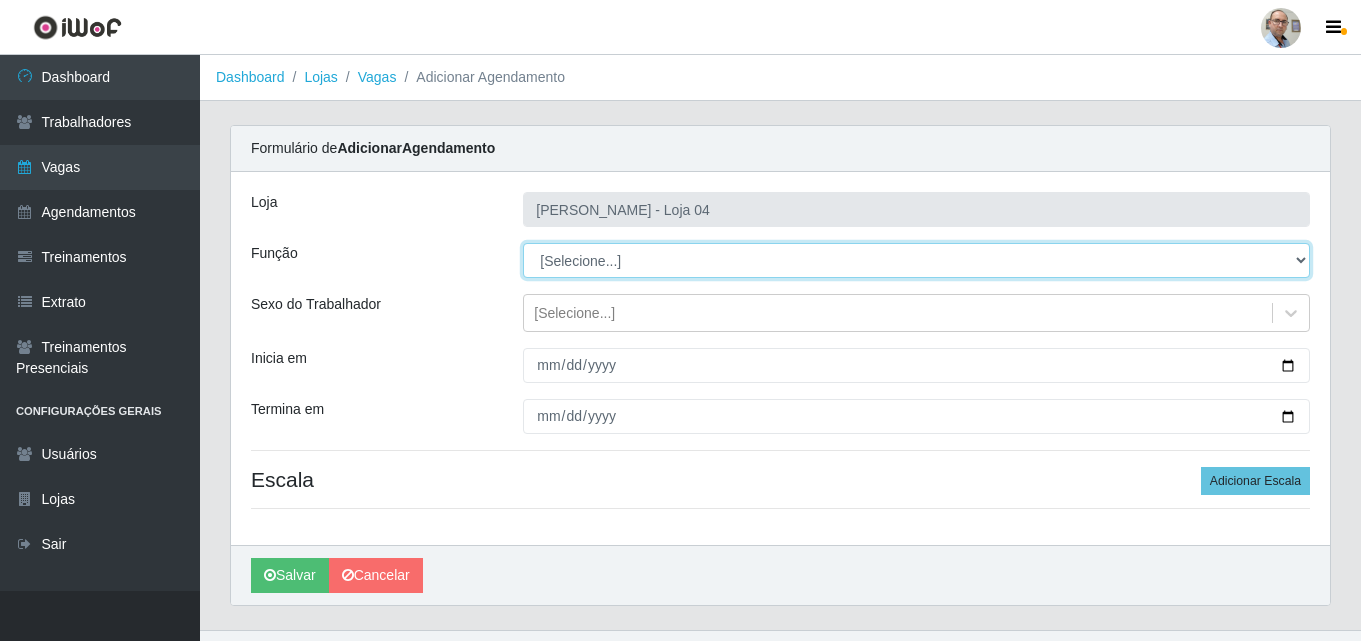select on "112" 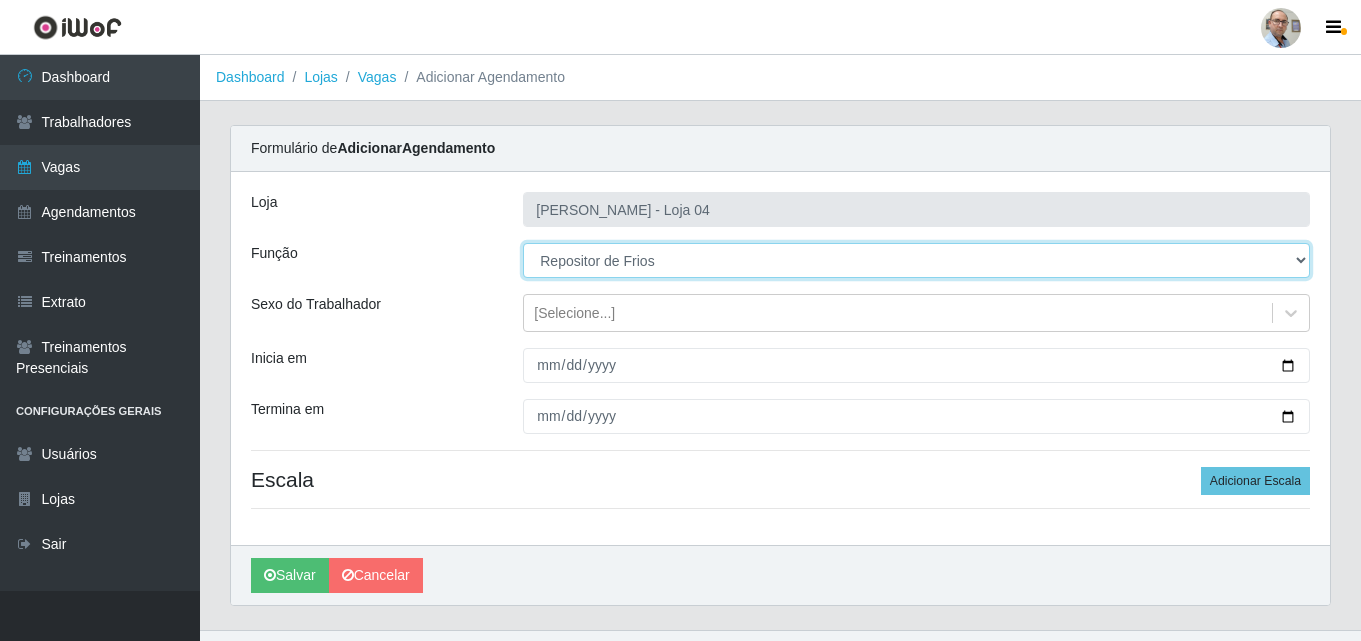click on "[Selecione...] ASG ASG + ASG ++ Auxiliar de Depósito  Auxiliar de Depósito + Auxiliar de Depósito ++ Auxiliar de Estacionamento Auxiliar de Estacionamento + Auxiliar de Estacionamento ++ Balconista de Frios Balconista de Frios + Balconista de Padaria  Balconista de Padaria + Embalador Embalador + Embalador ++ Operador de Caixa Operador de Caixa + Operador de Caixa ++ Repositor  Repositor + Repositor ++ Repositor de Frios Repositor de Frios + Repositor de Frios ++ Repositor de Hortifruti Repositor de Hortifruti + Repositor de Hortifruti ++" at bounding box center (916, 260) 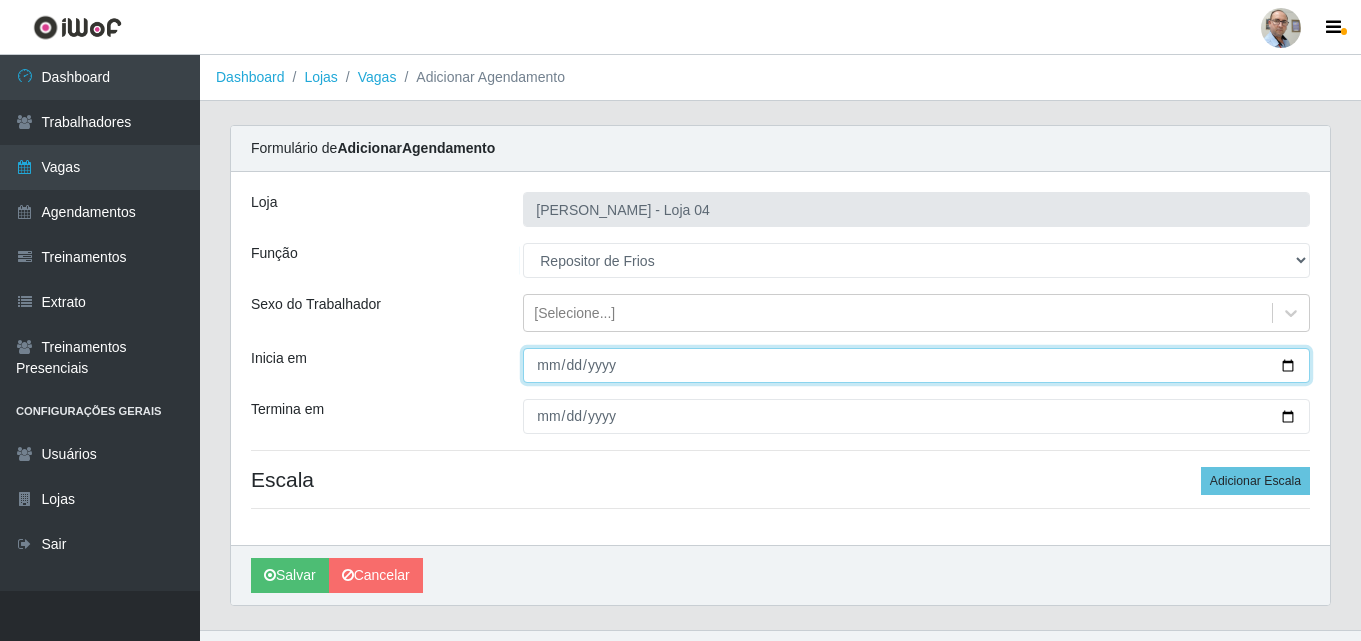 click on "Inicia em" at bounding box center (916, 365) 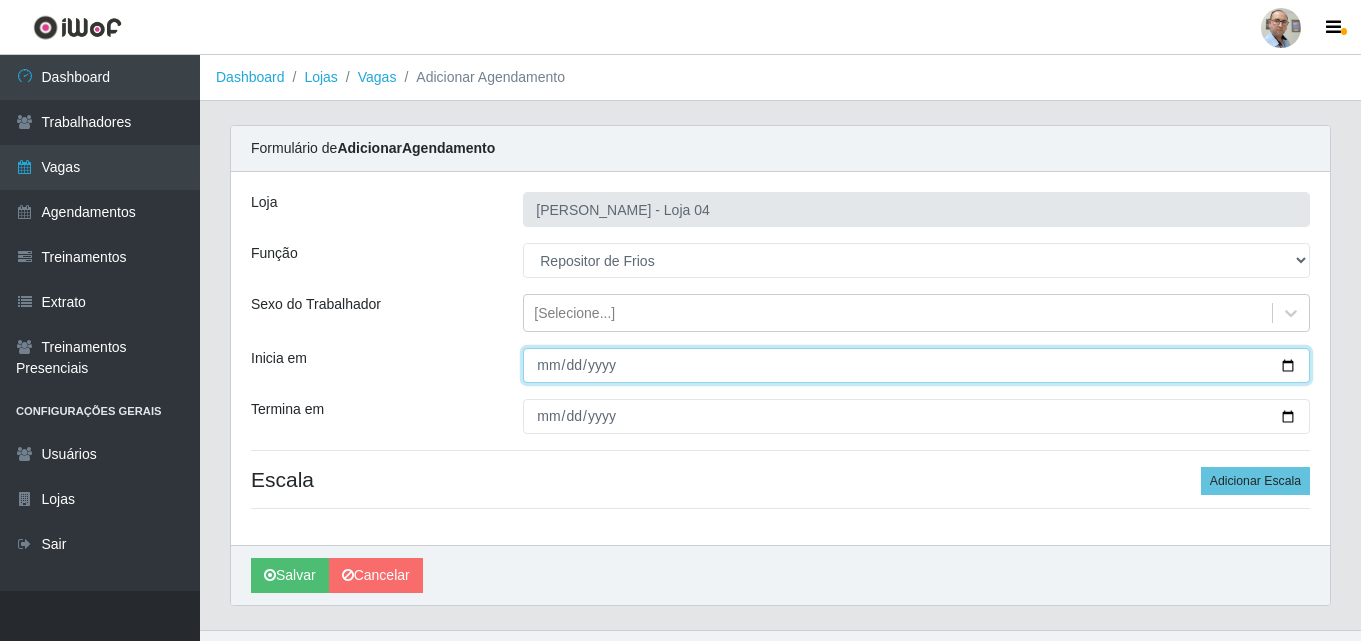 type on "[DATE]" 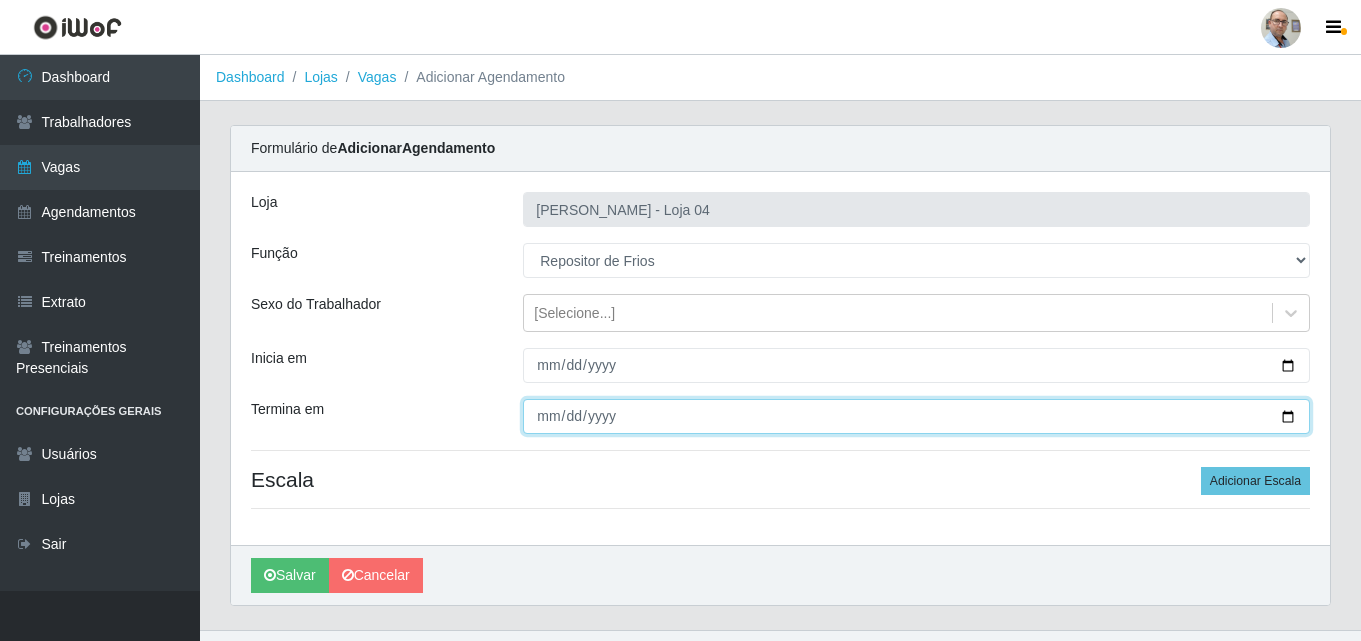 click on "Termina em" at bounding box center (916, 416) 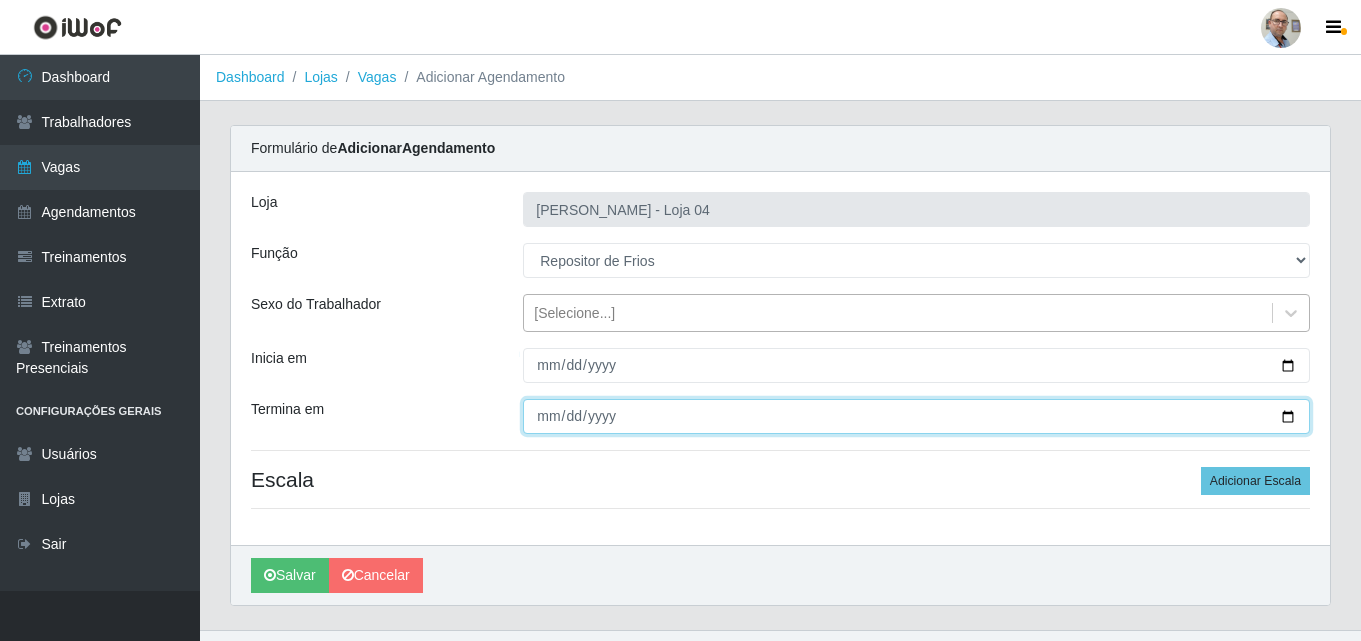 type on "[DATE]" 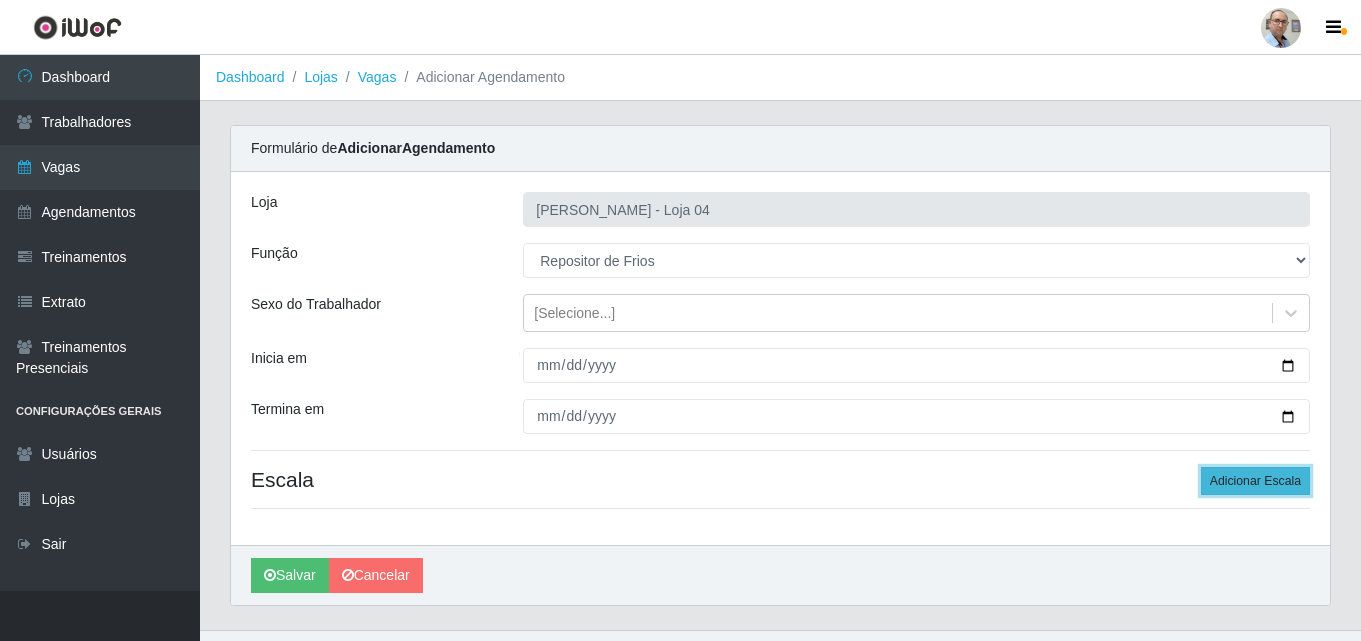 click on "Adicionar Escala" at bounding box center [1255, 481] 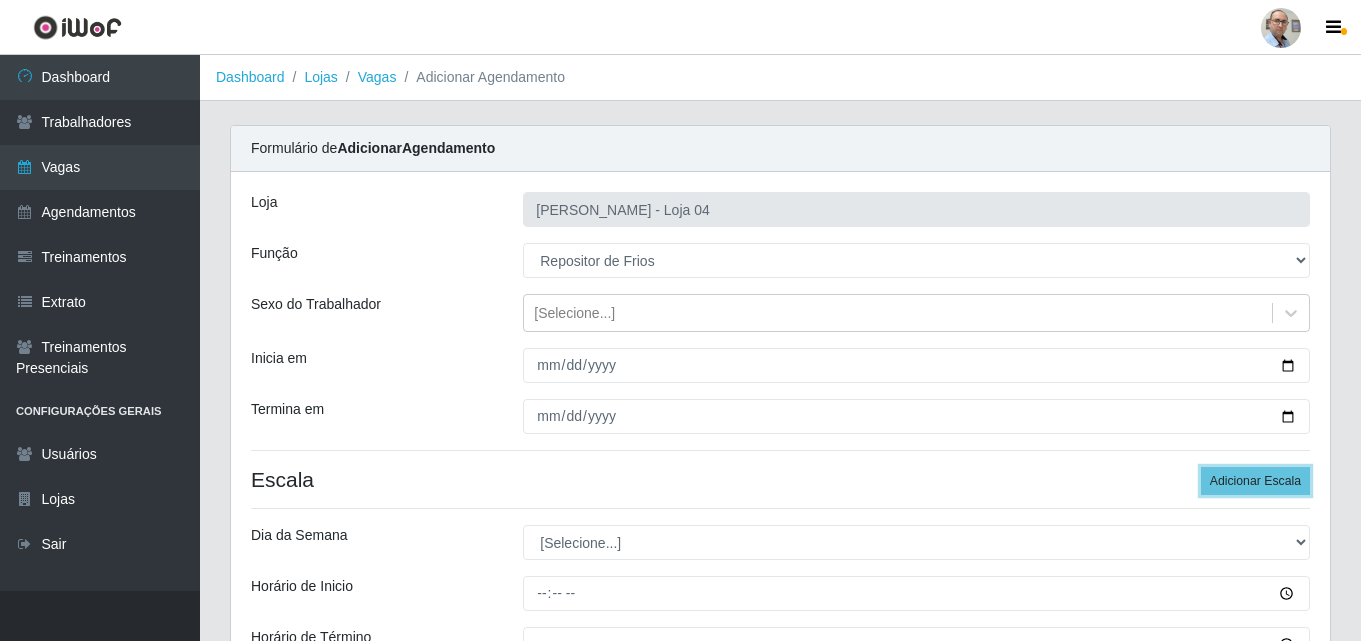 scroll, scrollTop: 260, scrollLeft: 0, axis: vertical 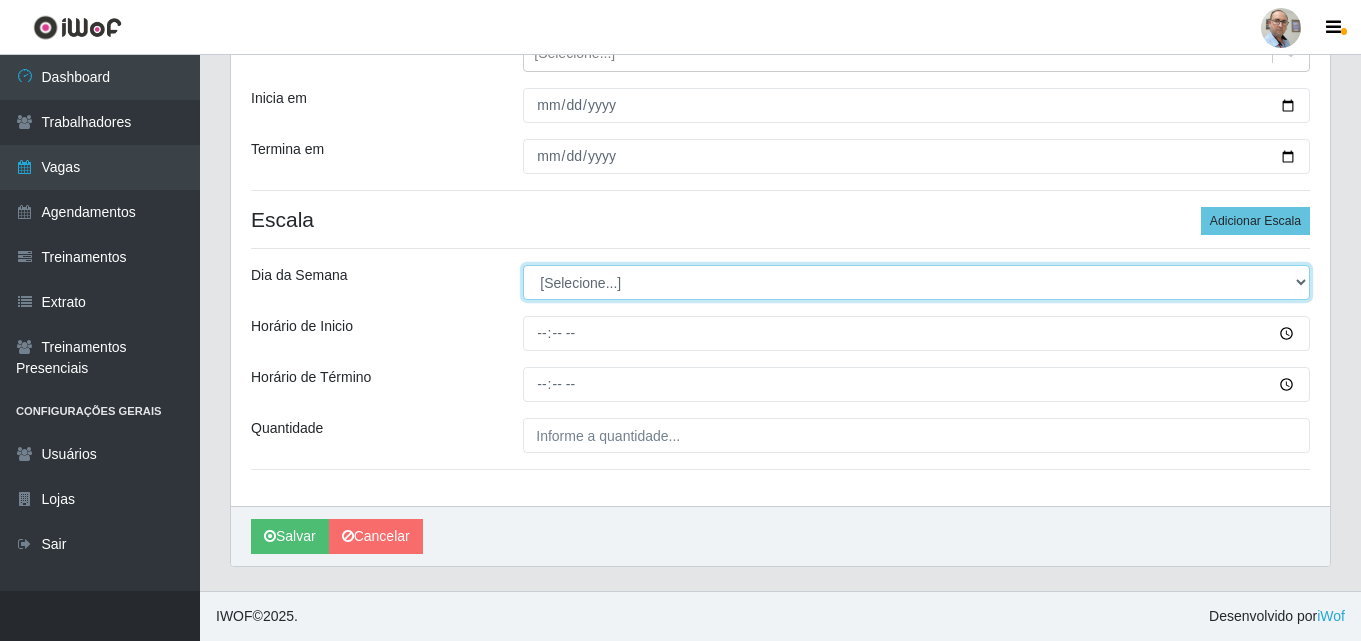 click on "[Selecione...] Segunda Terça Quarta Quinta Sexta Sábado Domingo" at bounding box center (916, 282) 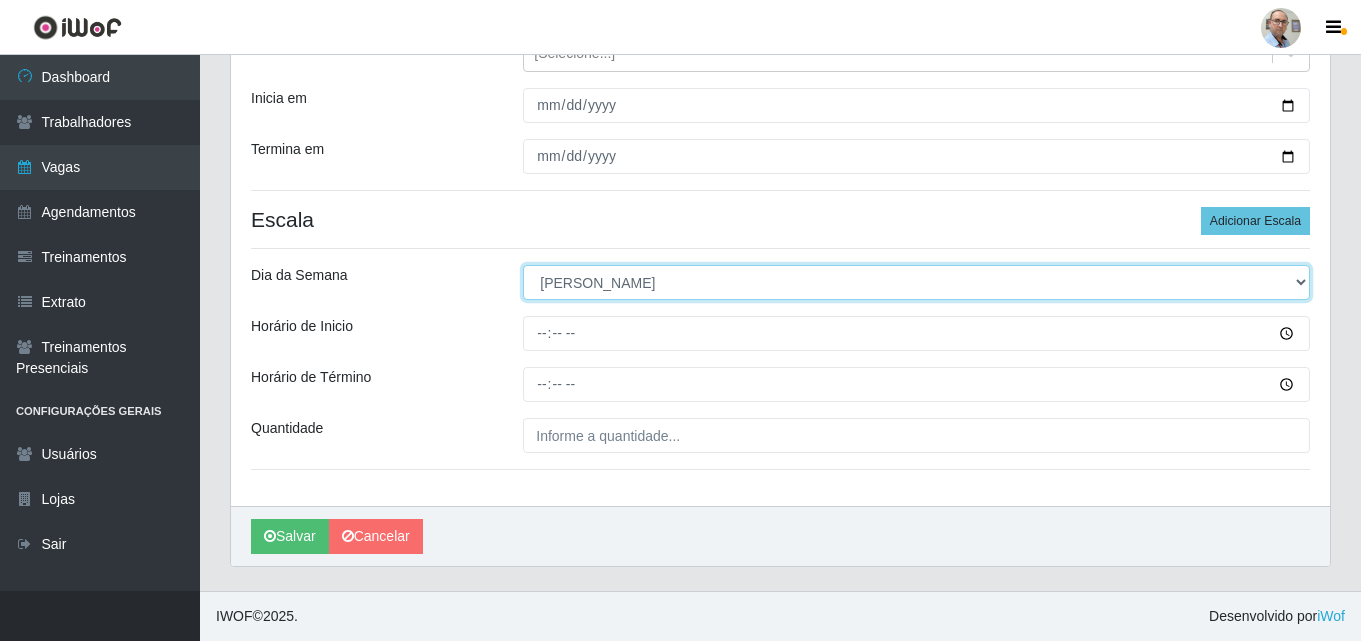 click on "[Selecione...] Segunda Terça Quarta Quinta Sexta Sábado Domingo" at bounding box center (916, 282) 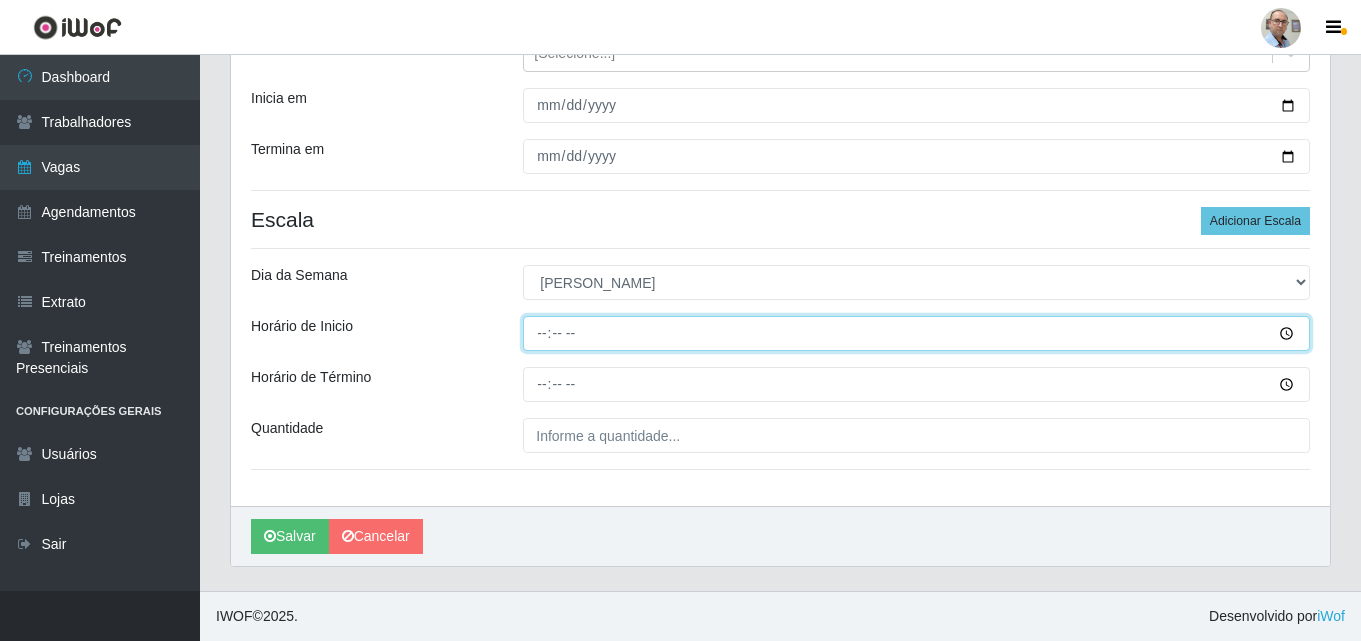 click on "Horário de Inicio" at bounding box center [916, 333] 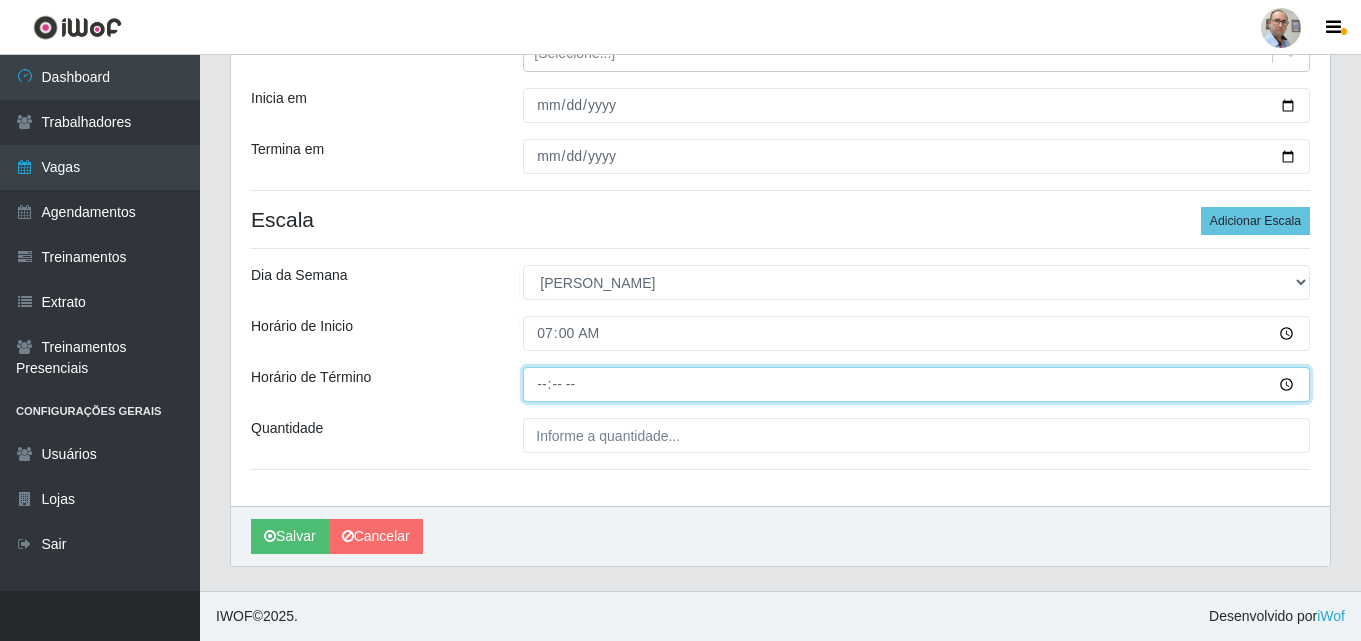 type on "13:00" 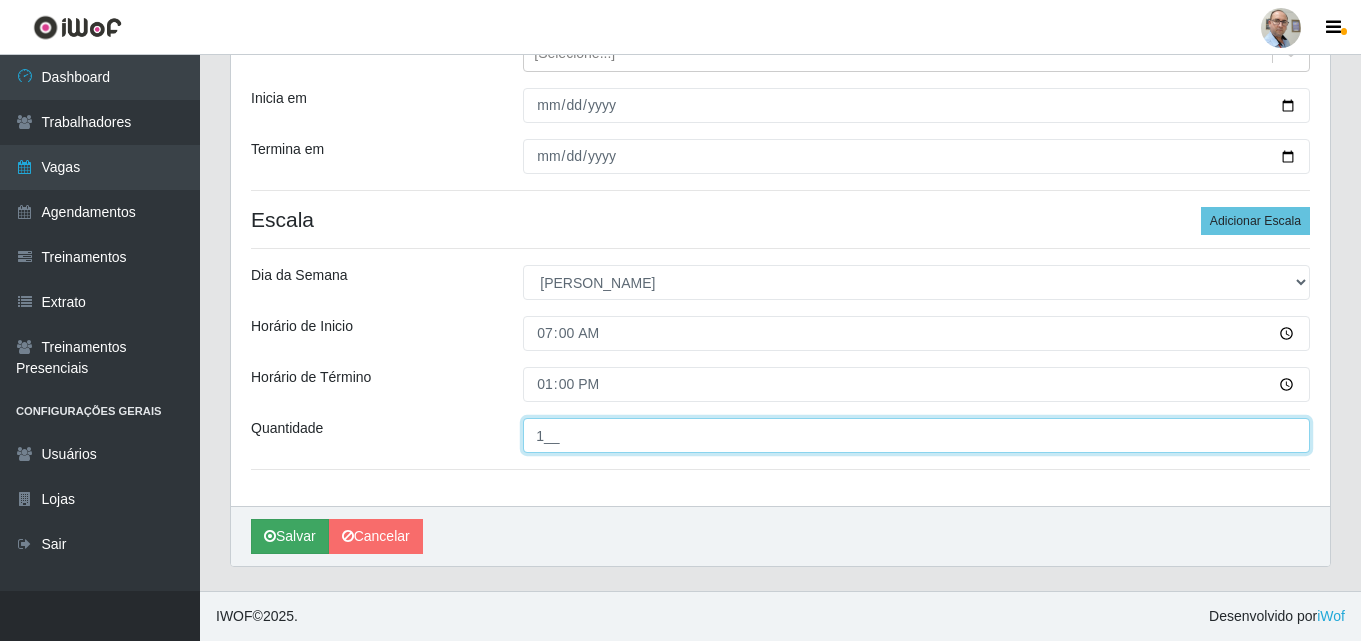 type on "1__" 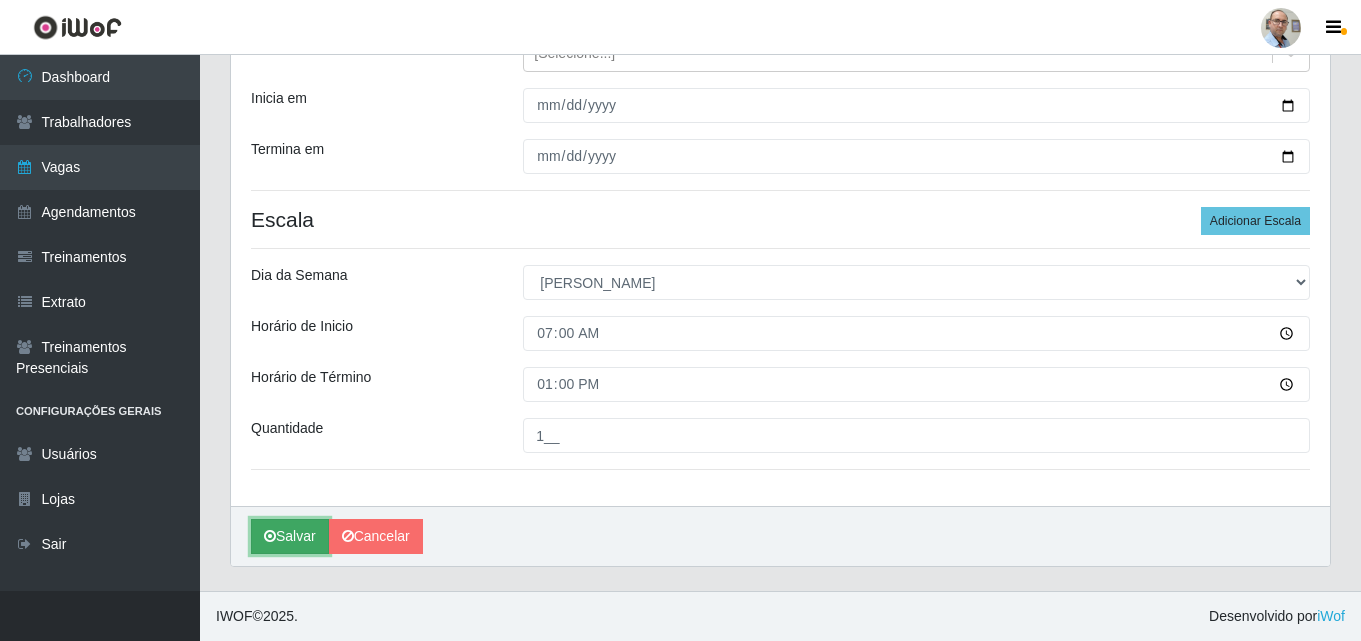 click on "Salvar" at bounding box center [290, 536] 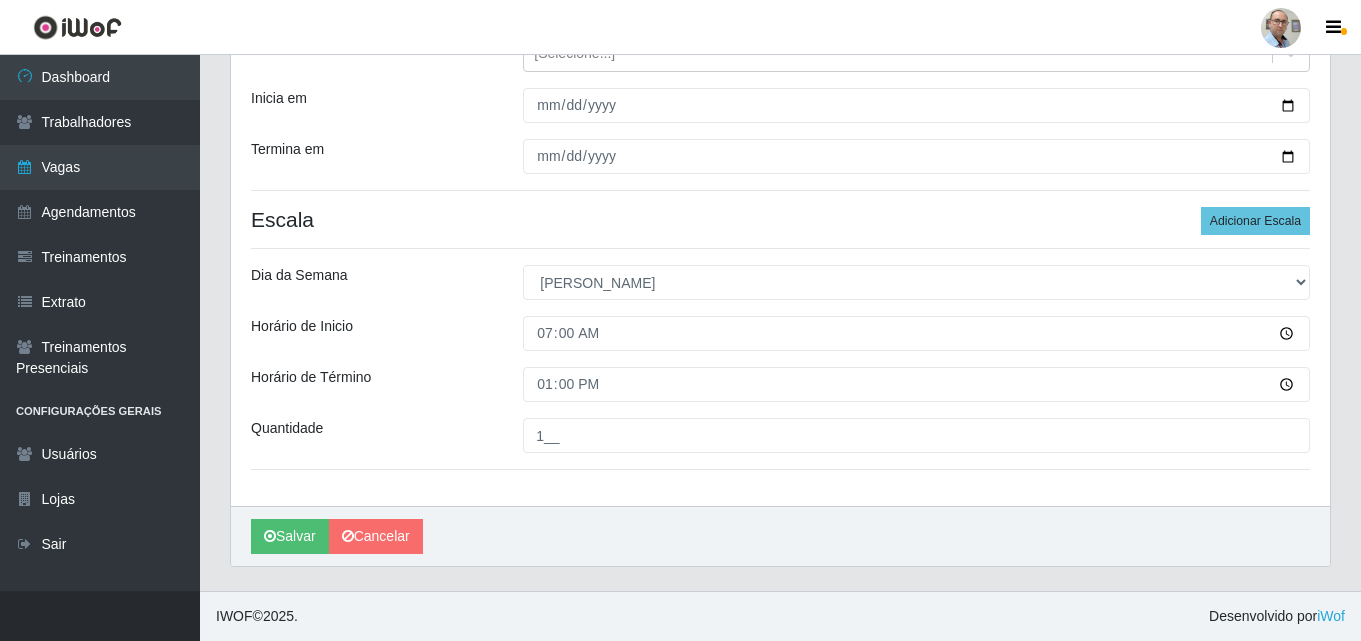scroll, scrollTop: 0, scrollLeft: 0, axis: both 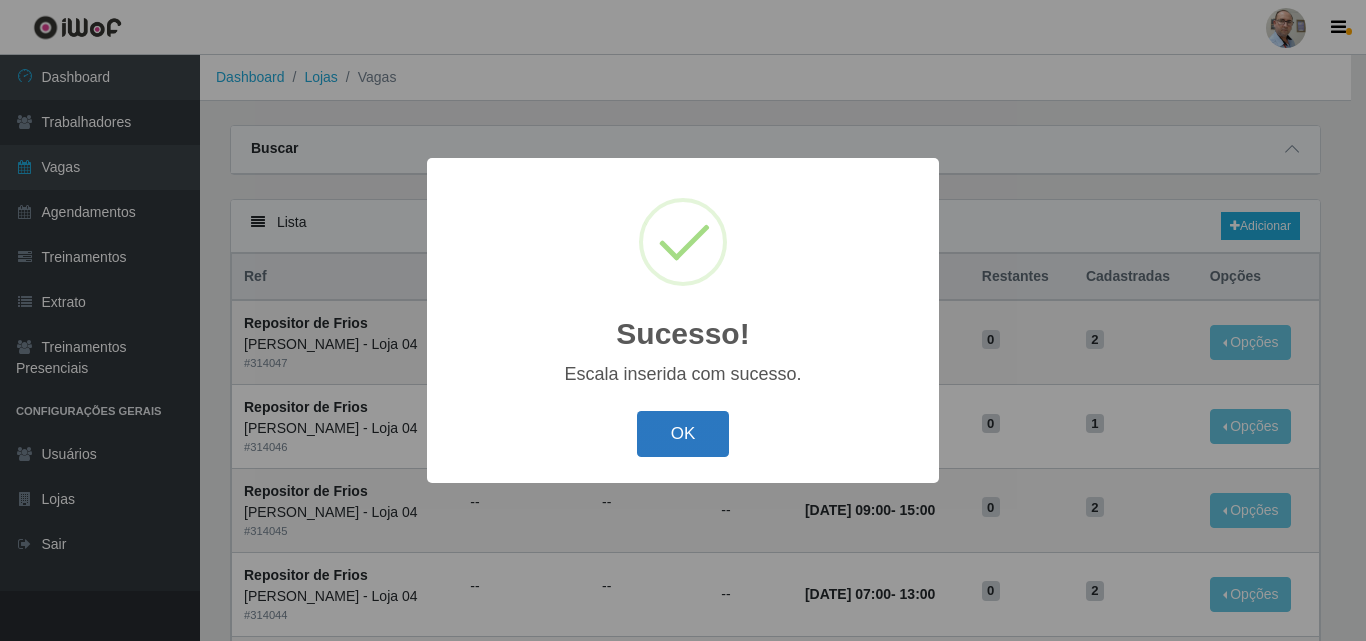 click on "OK" at bounding box center [683, 434] 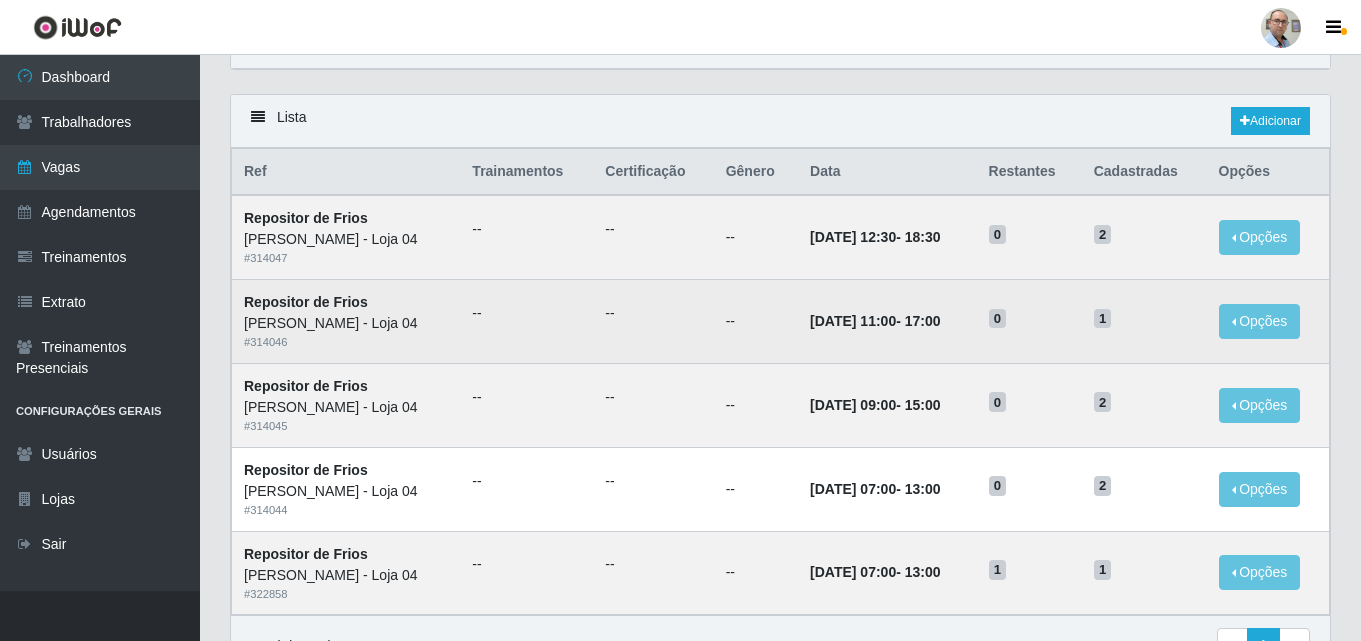 scroll, scrollTop: 200, scrollLeft: 0, axis: vertical 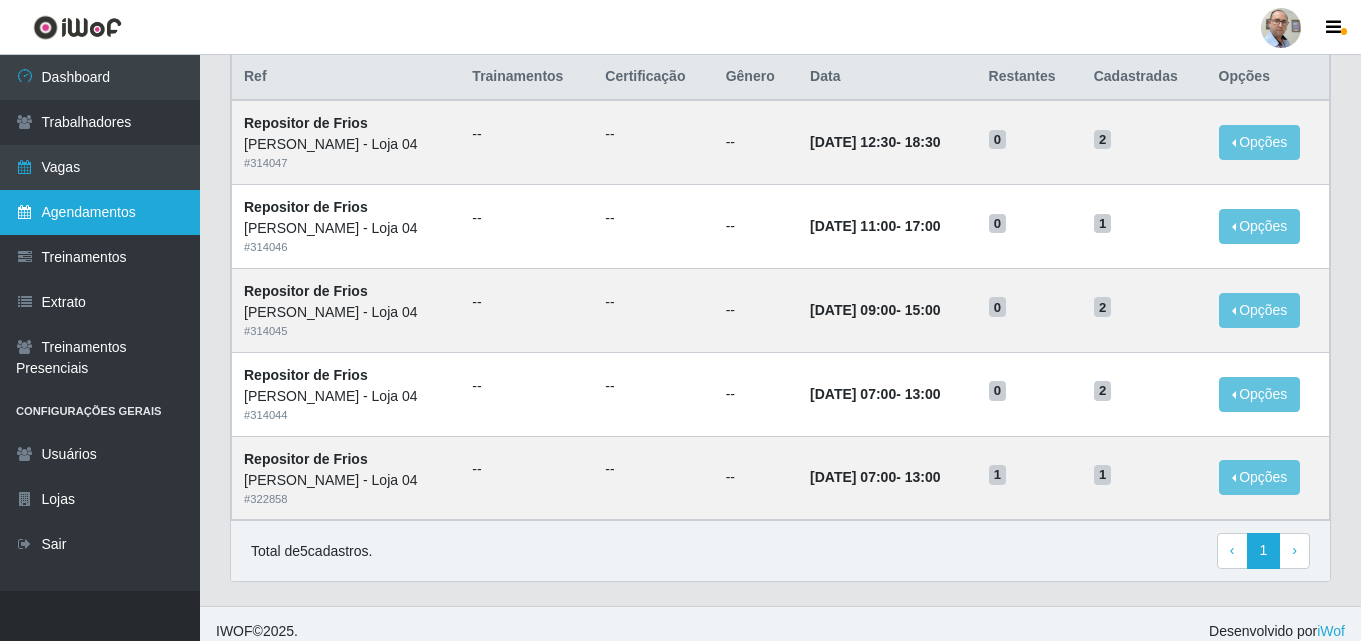 click on "Agendamentos" at bounding box center (100, 212) 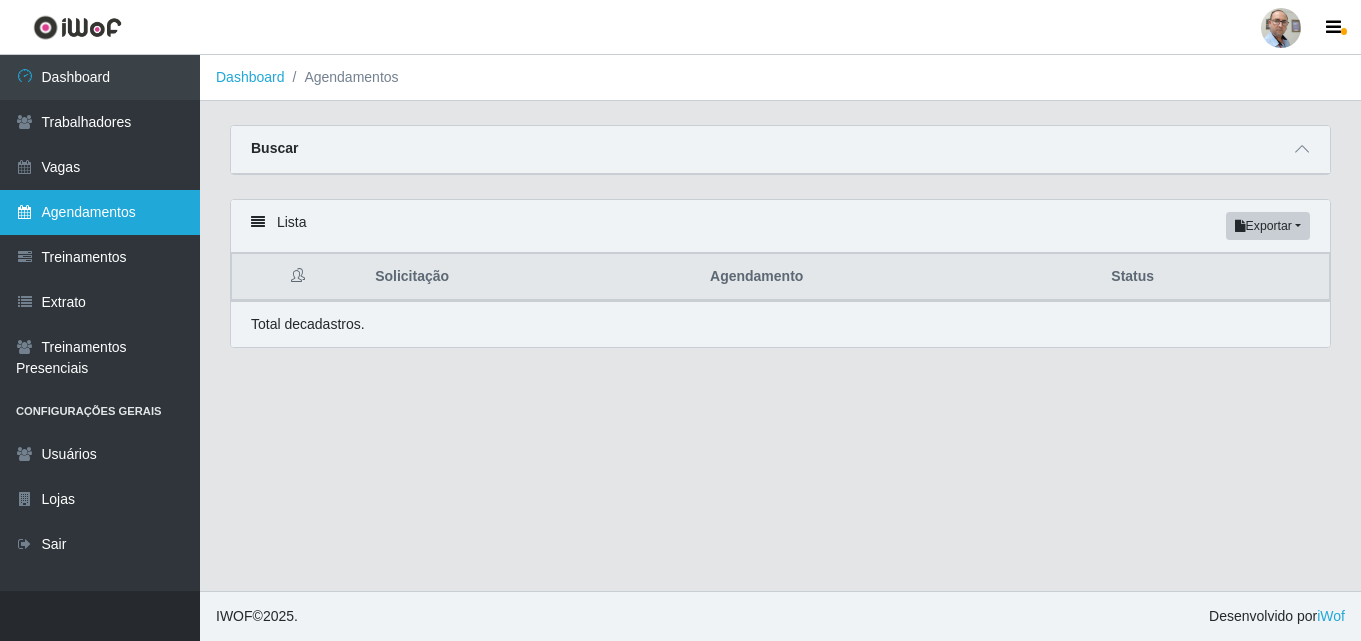 scroll, scrollTop: 0, scrollLeft: 0, axis: both 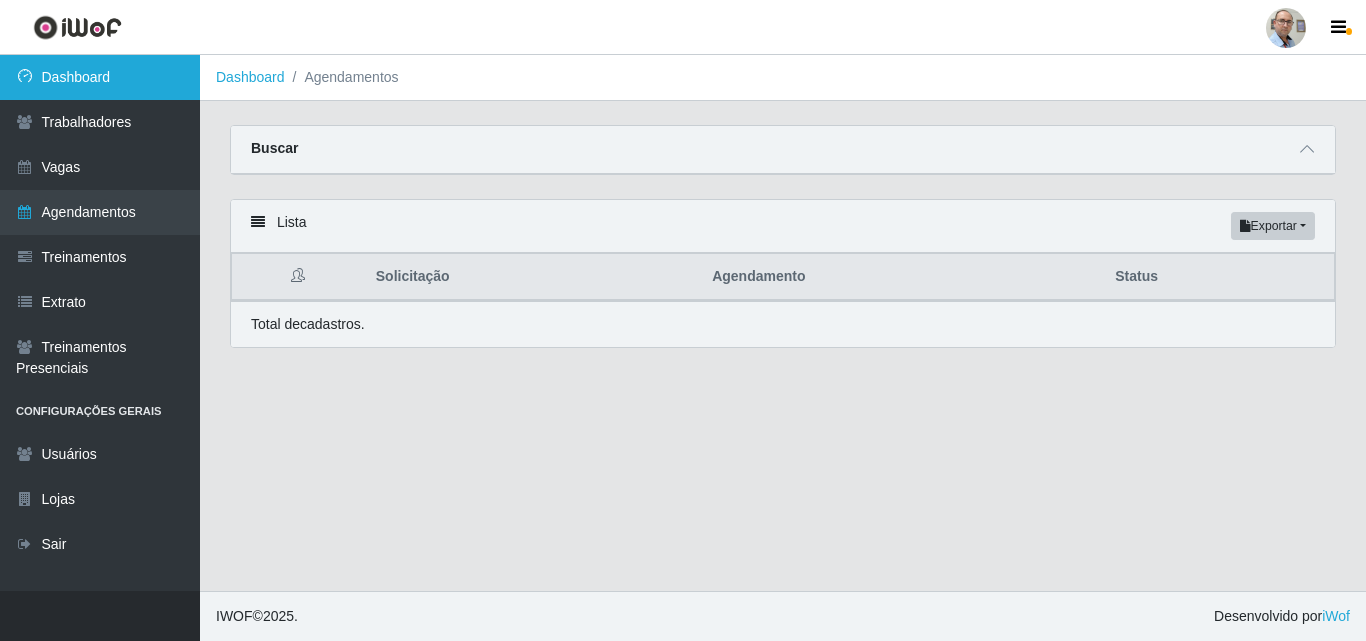 click on "Dashboard" at bounding box center [100, 77] 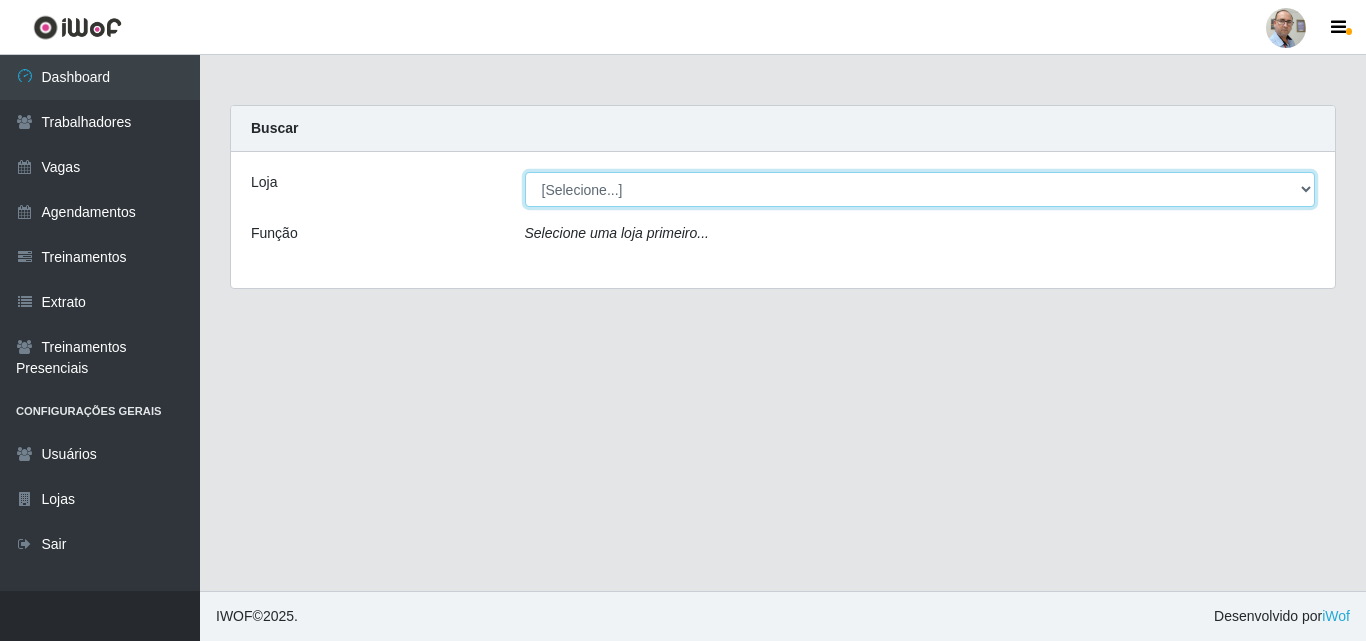 click on "[Selecione...] Mar Vermelho - Loja 04" at bounding box center [920, 189] 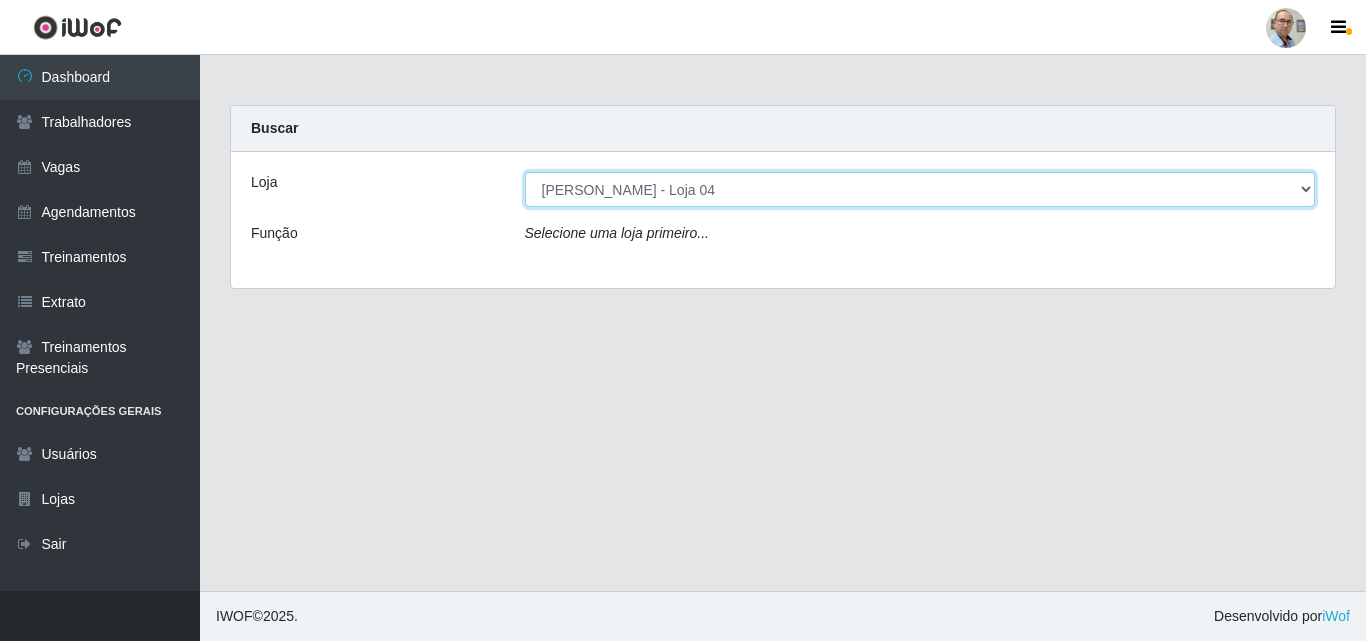 click on "[Selecione...] Mar Vermelho - Loja 04" at bounding box center (920, 189) 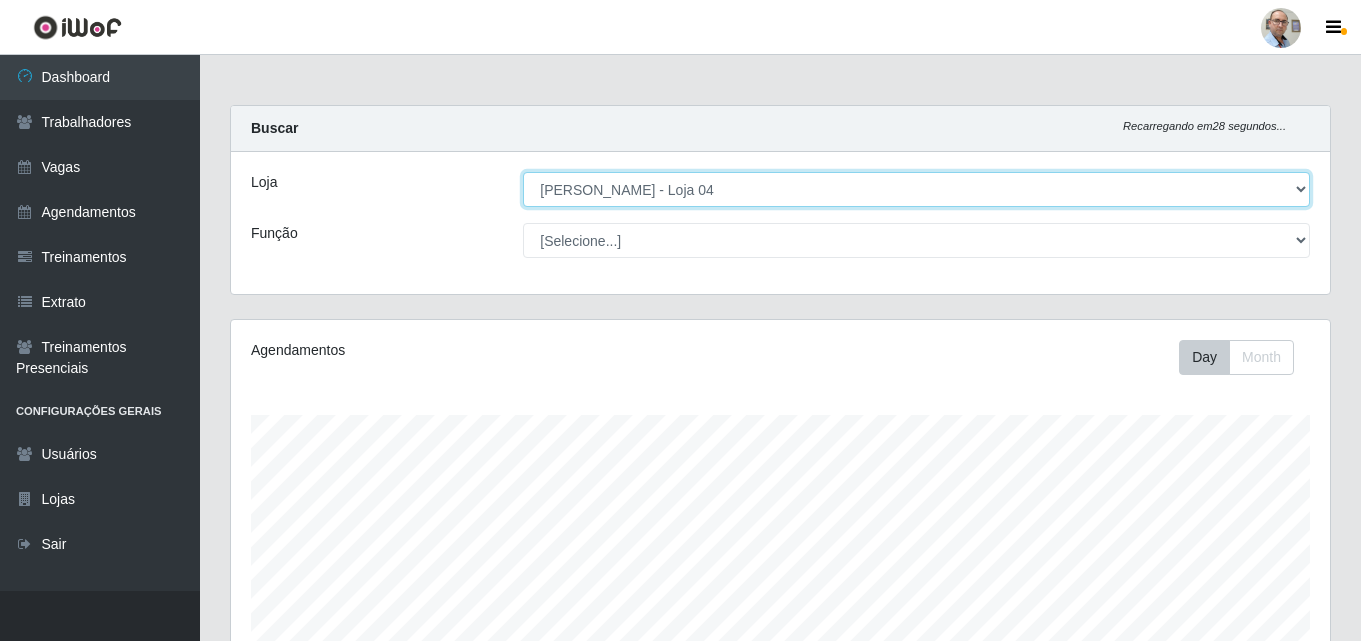 scroll, scrollTop: 999585, scrollLeft: 998901, axis: both 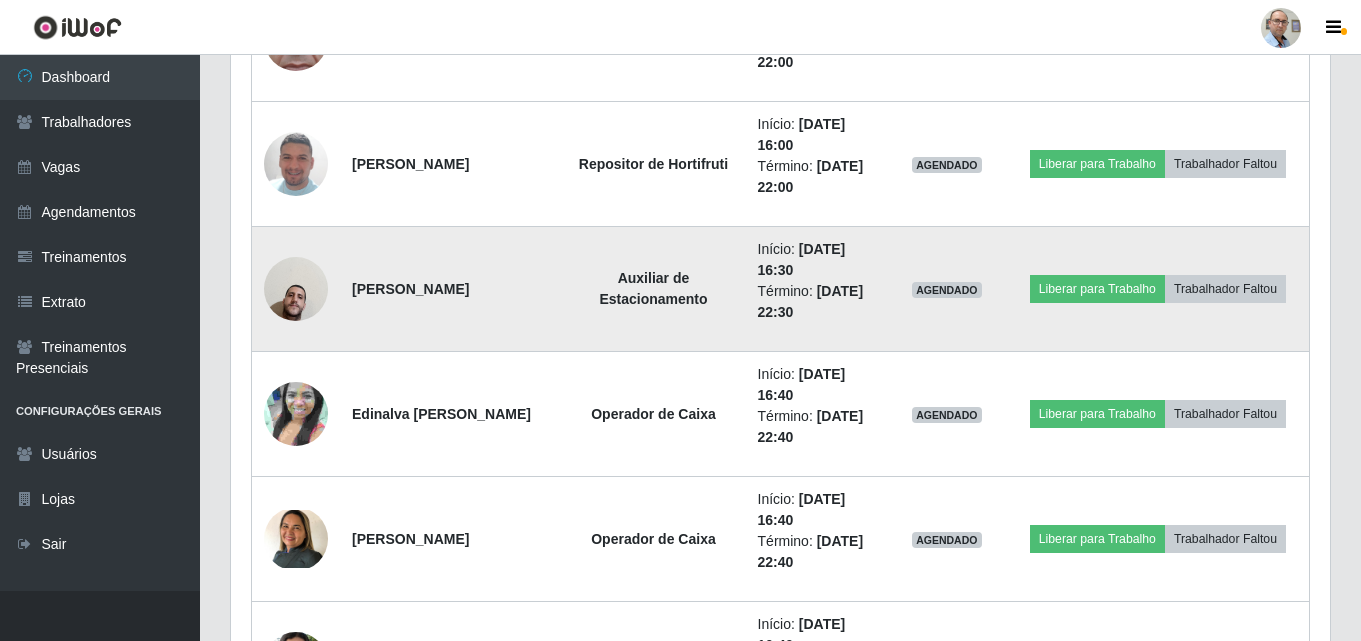 click at bounding box center [296, 288] 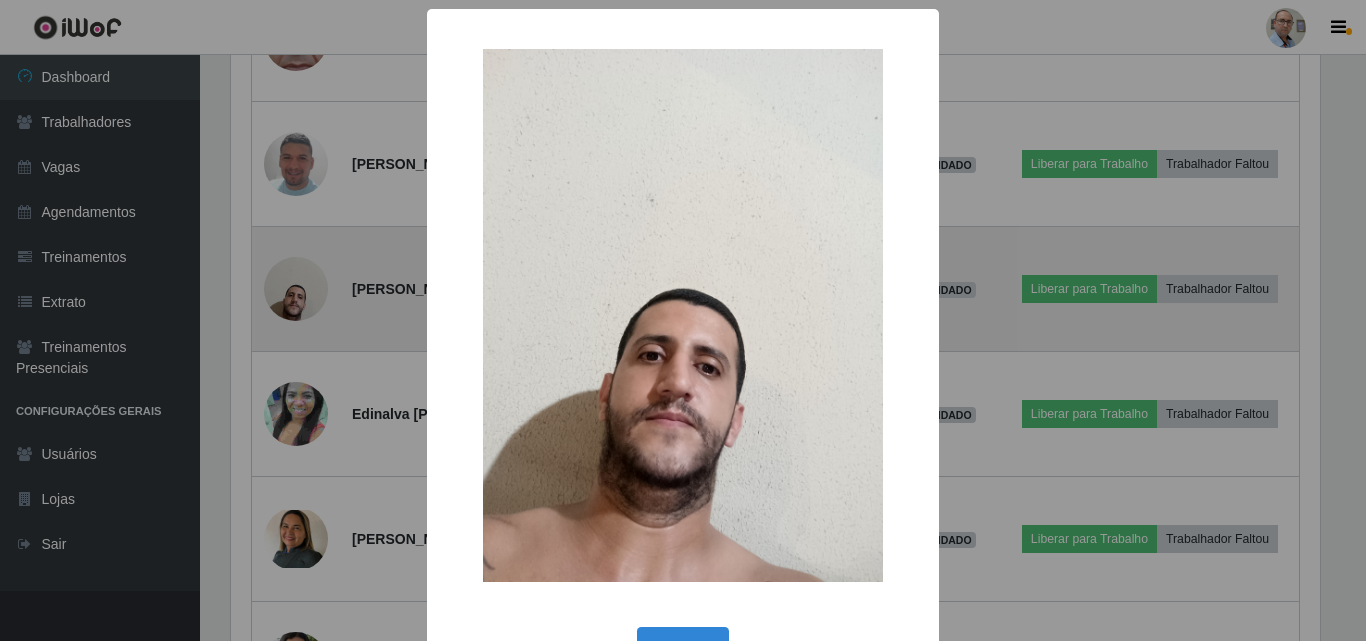 scroll, scrollTop: 999585, scrollLeft: 998911, axis: both 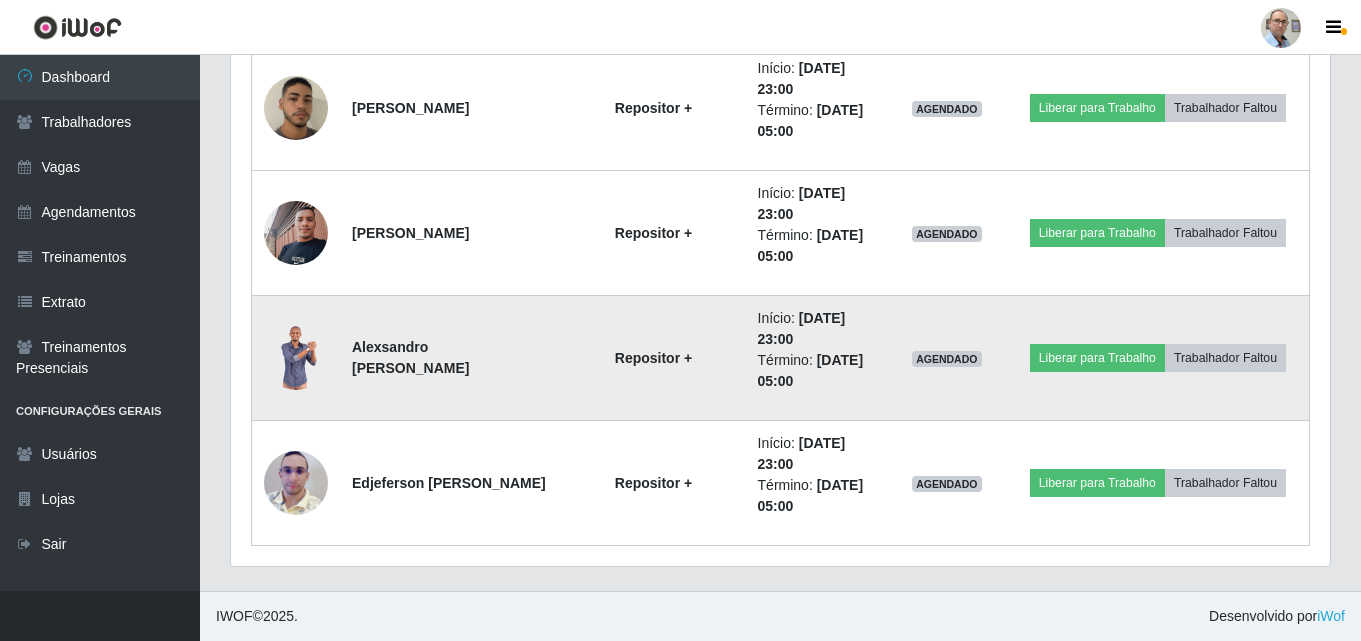 click at bounding box center [296, 358] 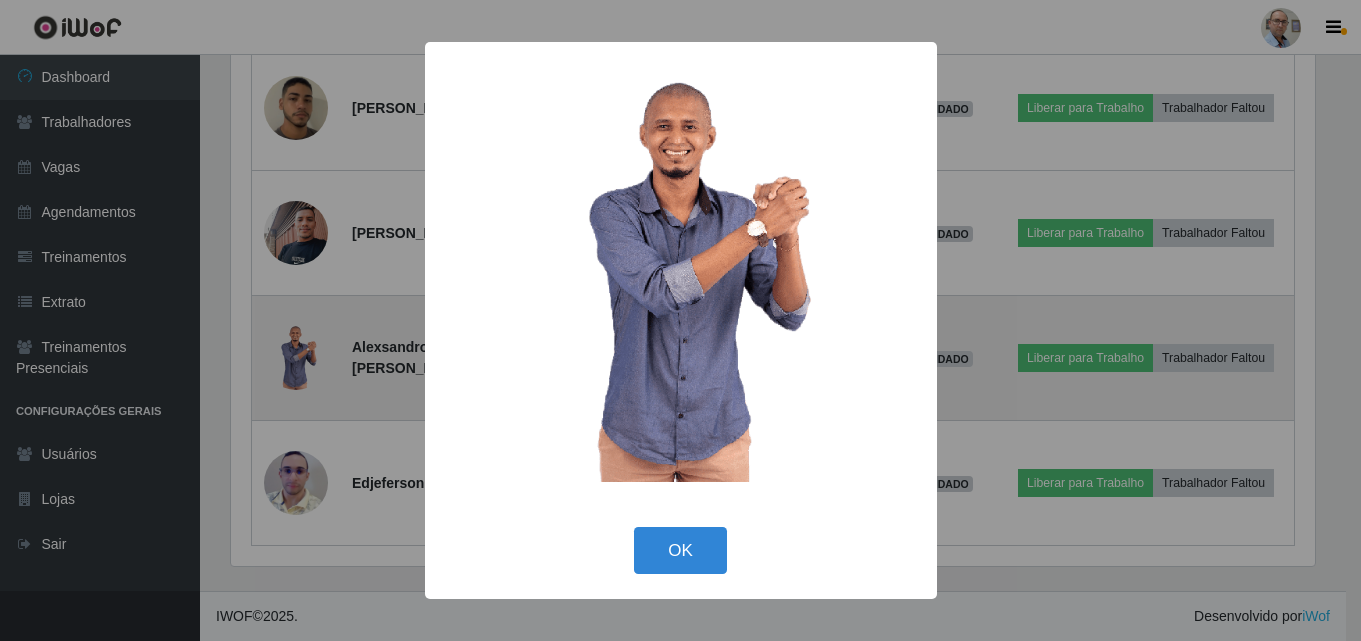 scroll, scrollTop: 999585, scrollLeft: 998911, axis: both 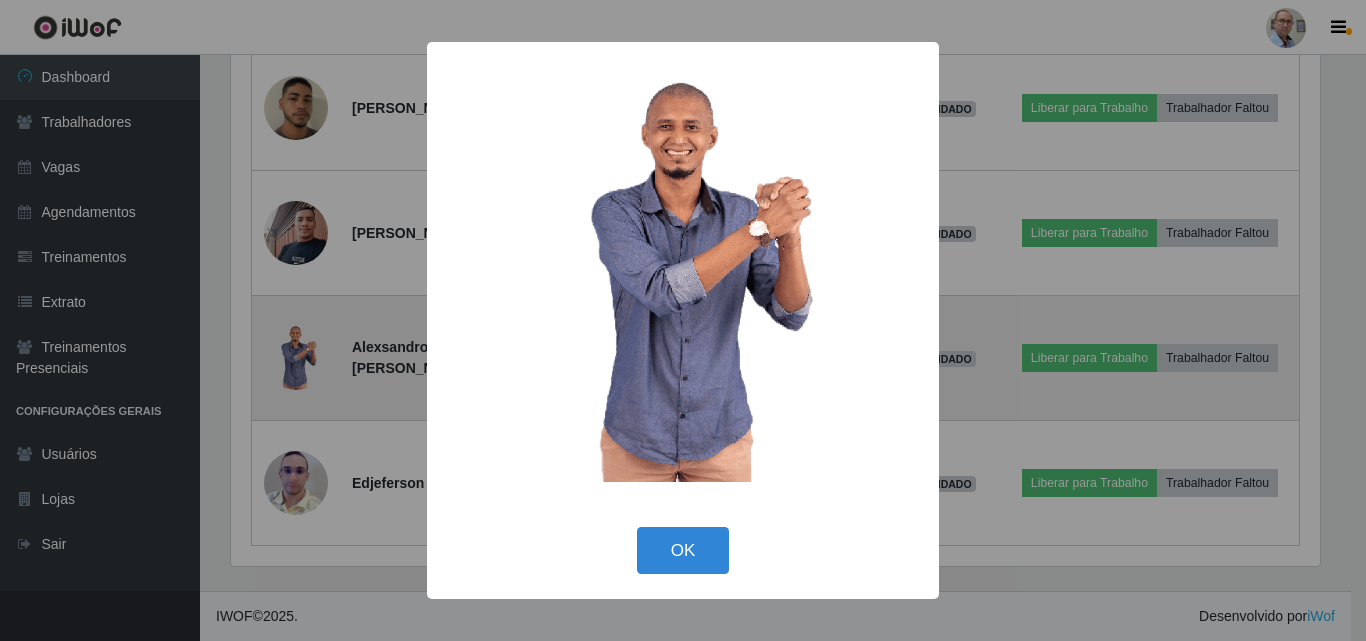 type 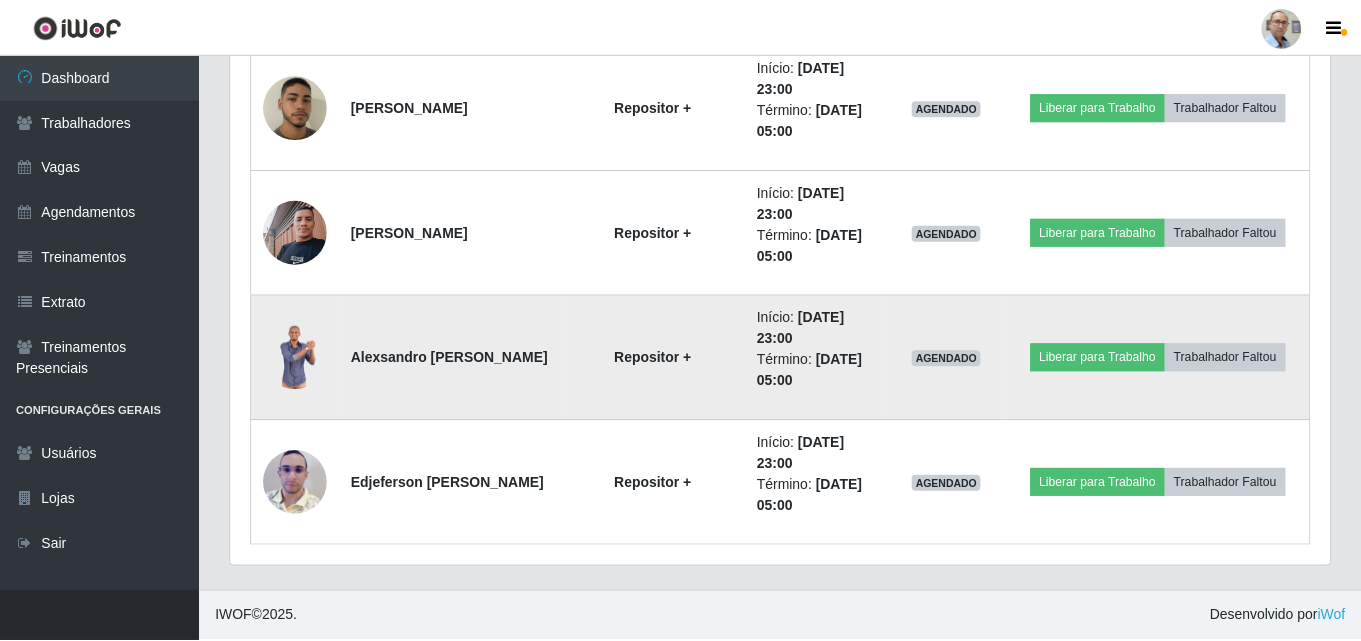 scroll, scrollTop: 999585, scrollLeft: 998901, axis: both 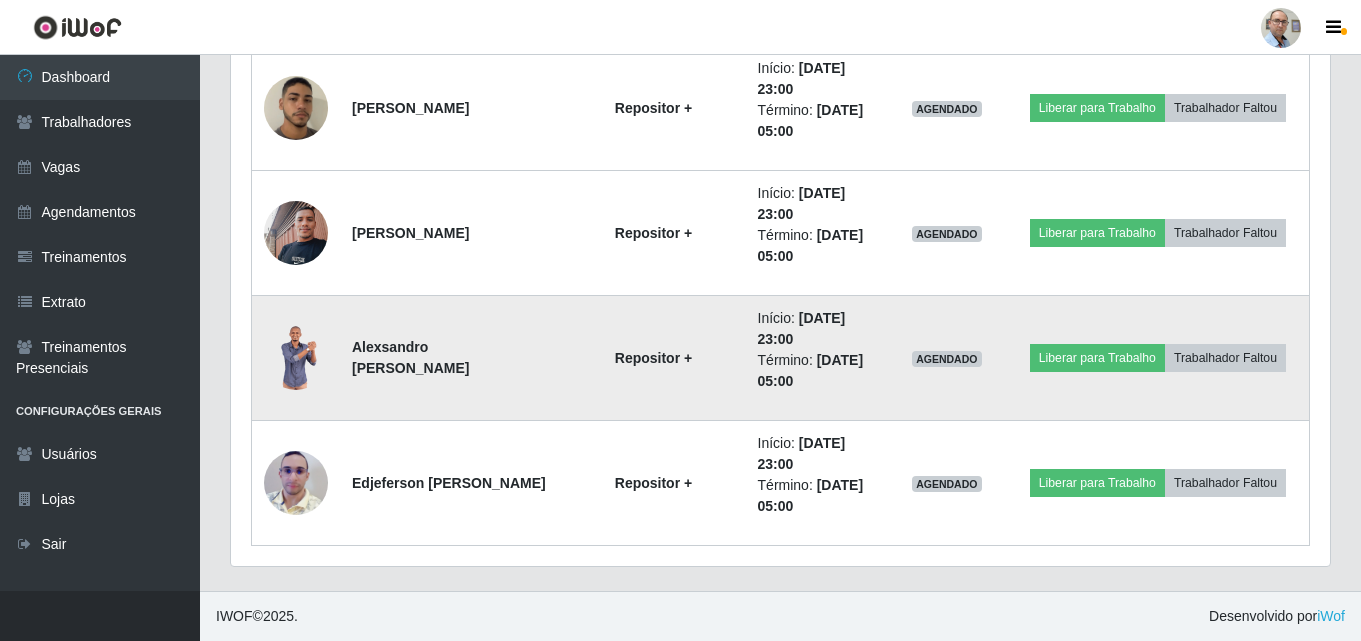 click at bounding box center [296, 358] 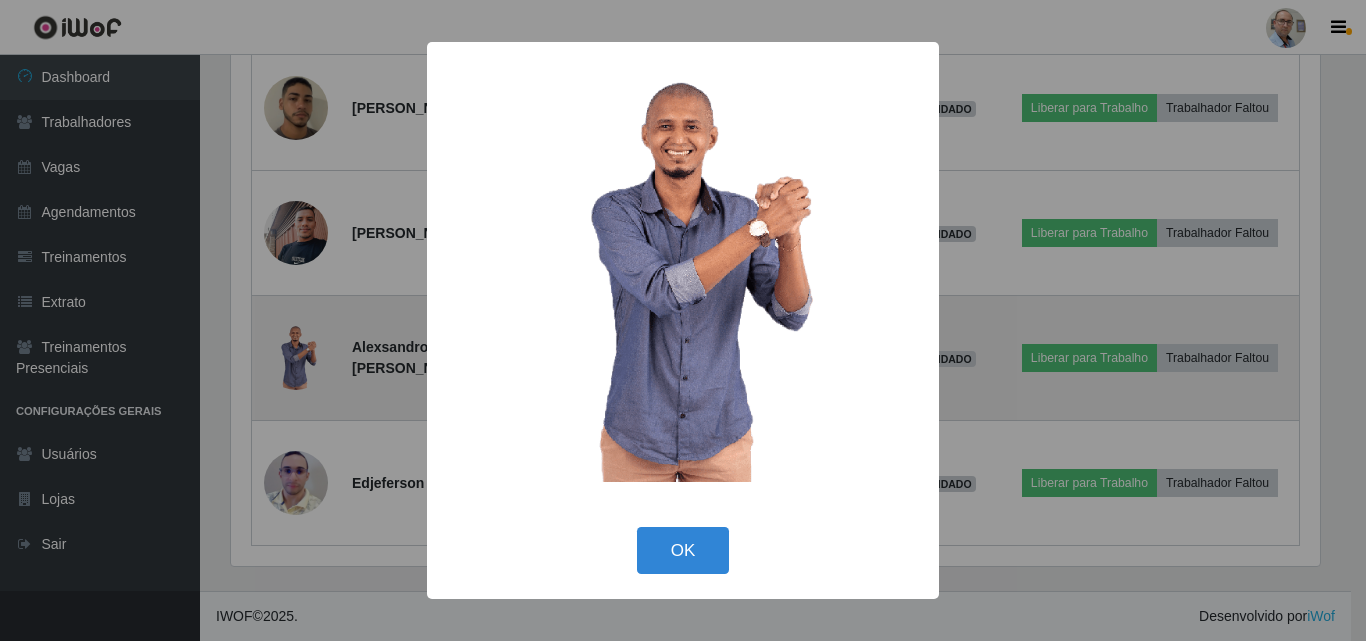 type 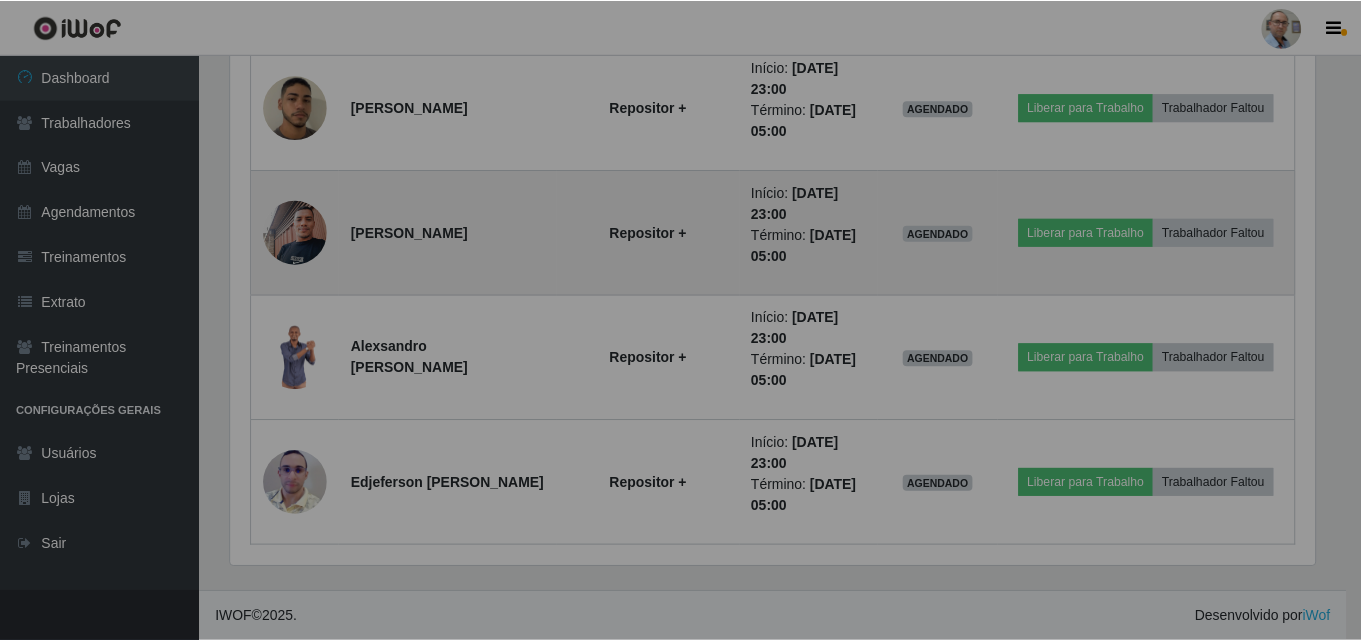 scroll, scrollTop: 999585, scrollLeft: 998901, axis: both 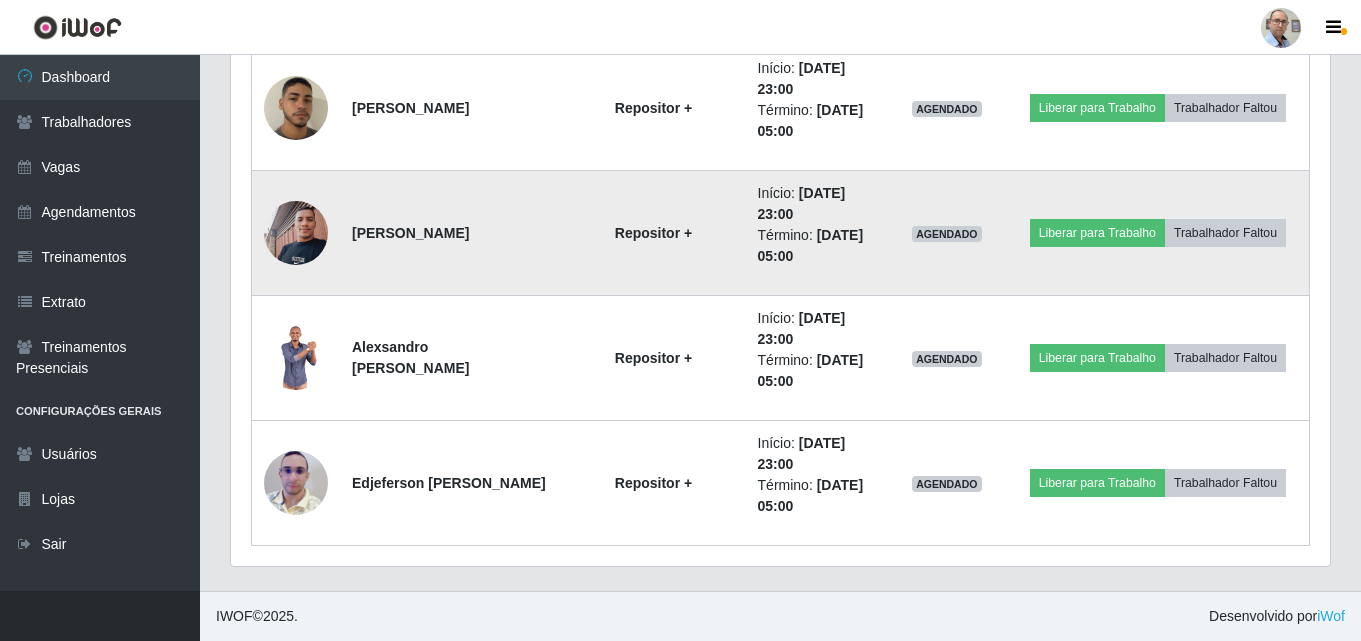click at bounding box center (296, 232) 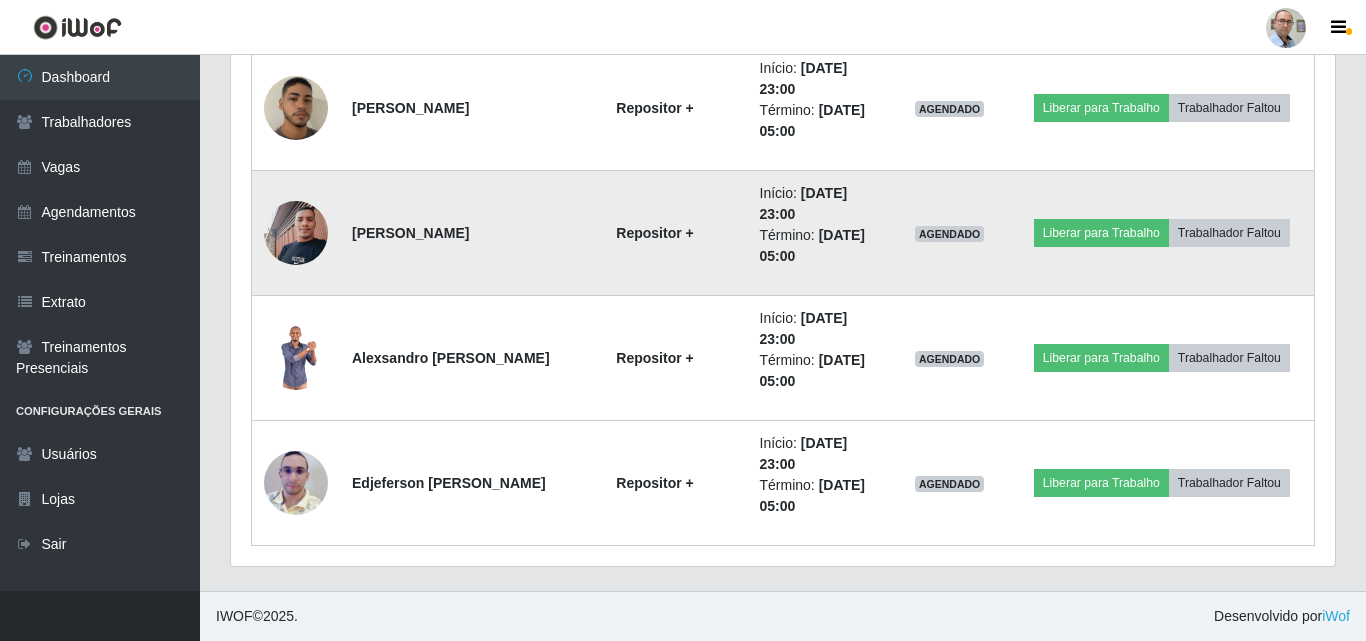 scroll, scrollTop: 999585, scrollLeft: 998911, axis: both 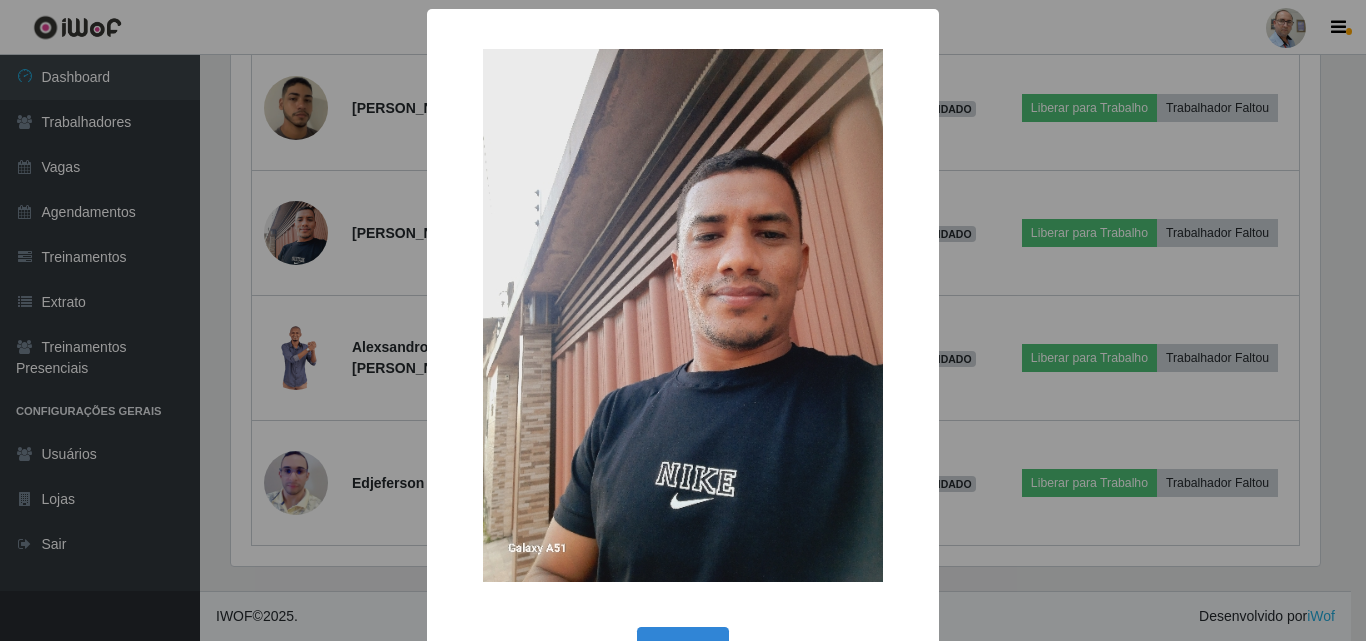 type 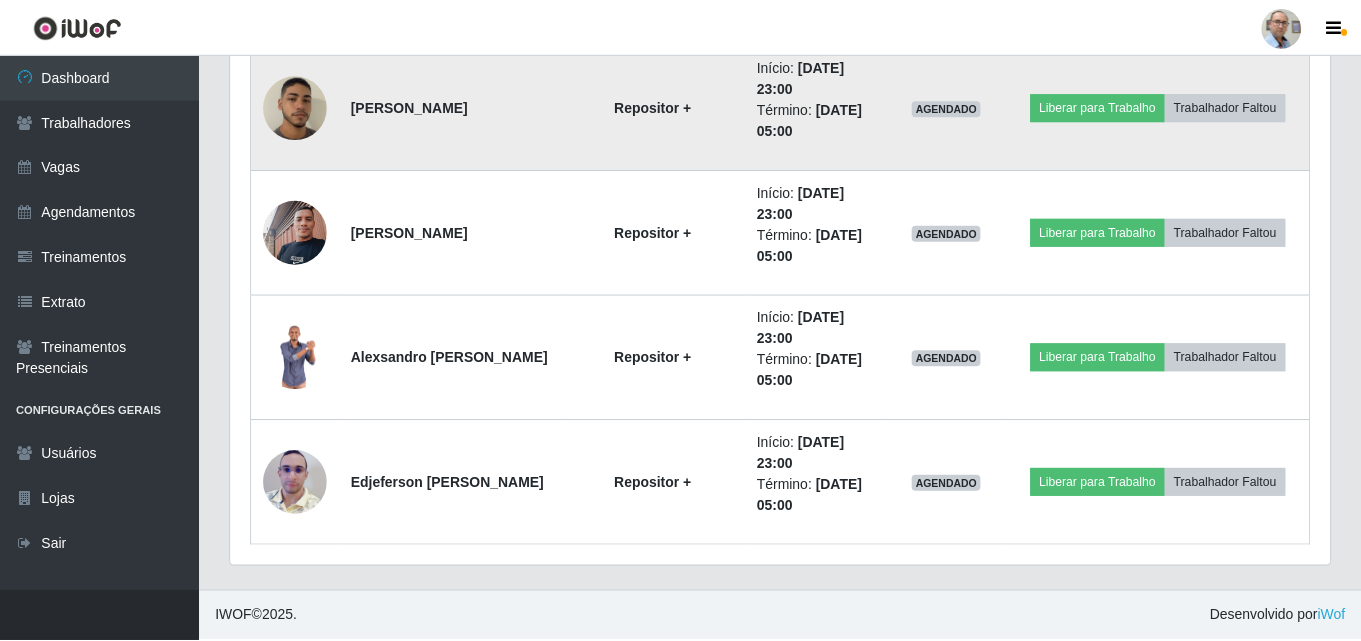 scroll, scrollTop: 999585, scrollLeft: 998901, axis: both 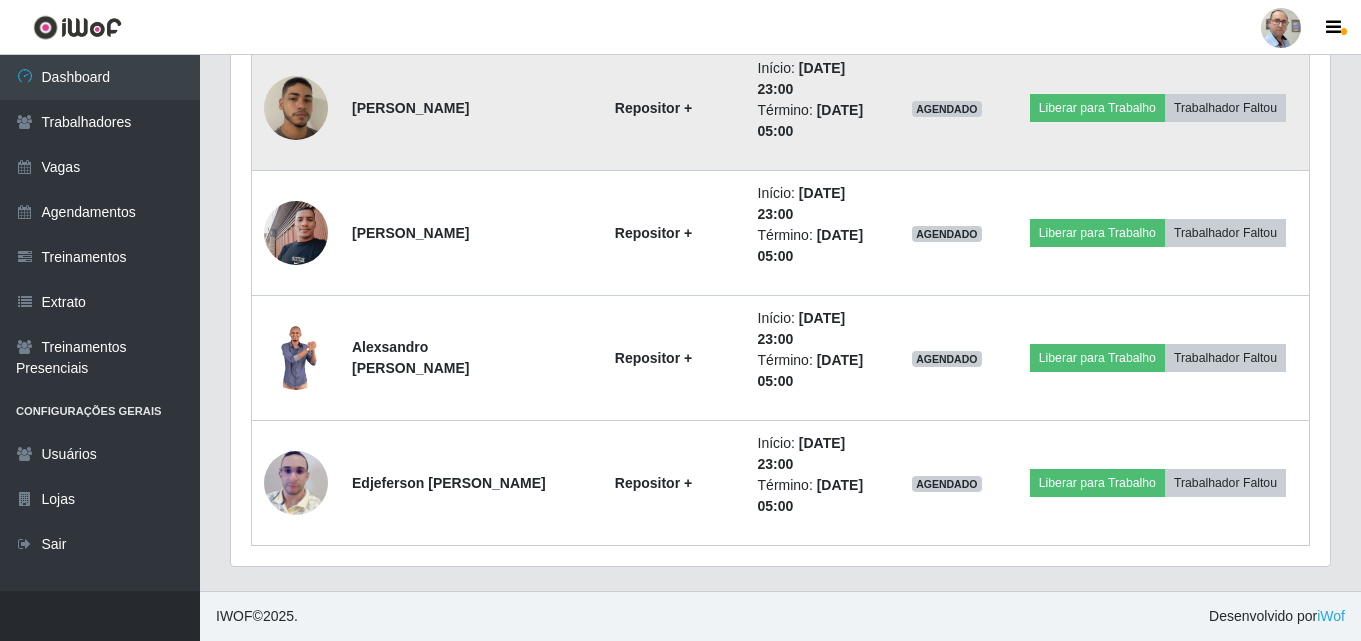 click at bounding box center (296, 108) 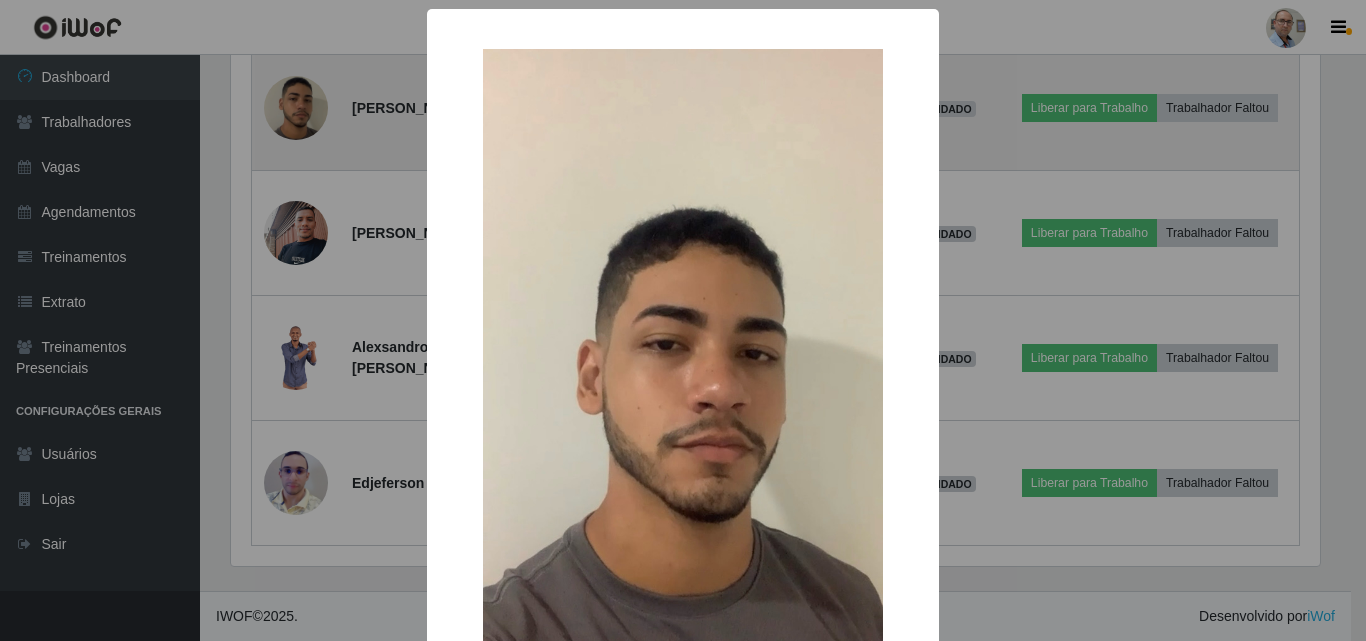 scroll, scrollTop: 999585, scrollLeft: 998911, axis: both 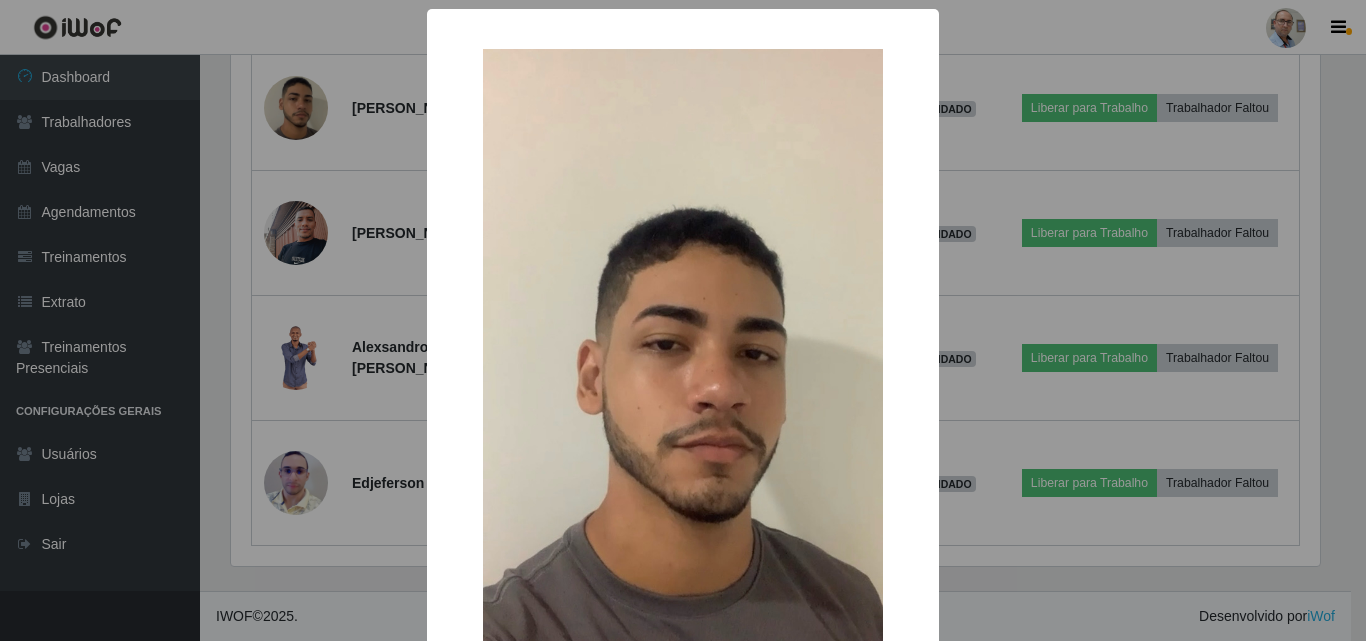 type 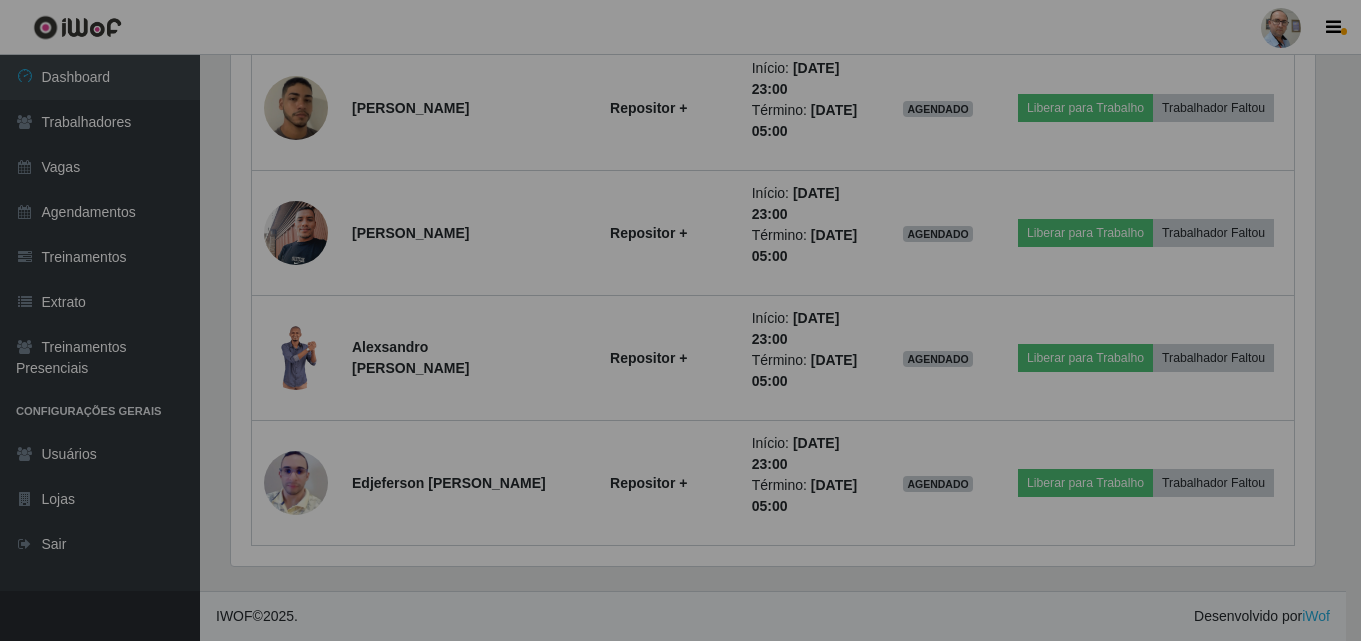 scroll, scrollTop: 999585, scrollLeft: 998901, axis: both 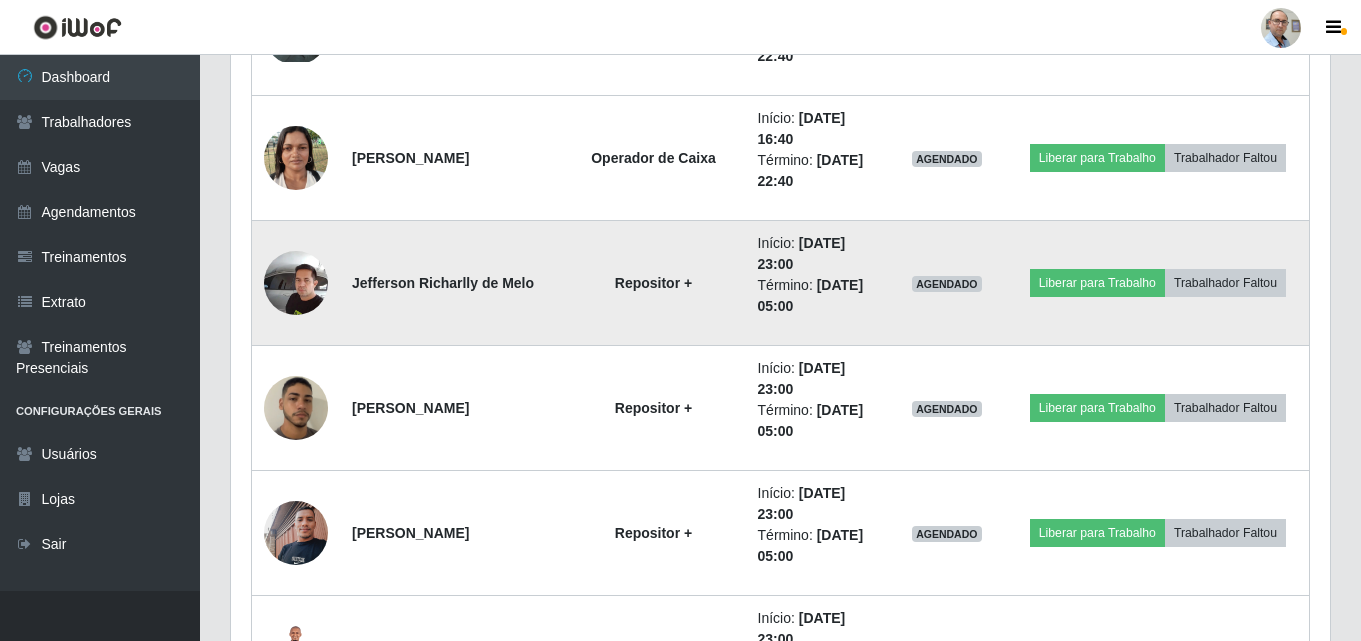 click at bounding box center (296, 283) 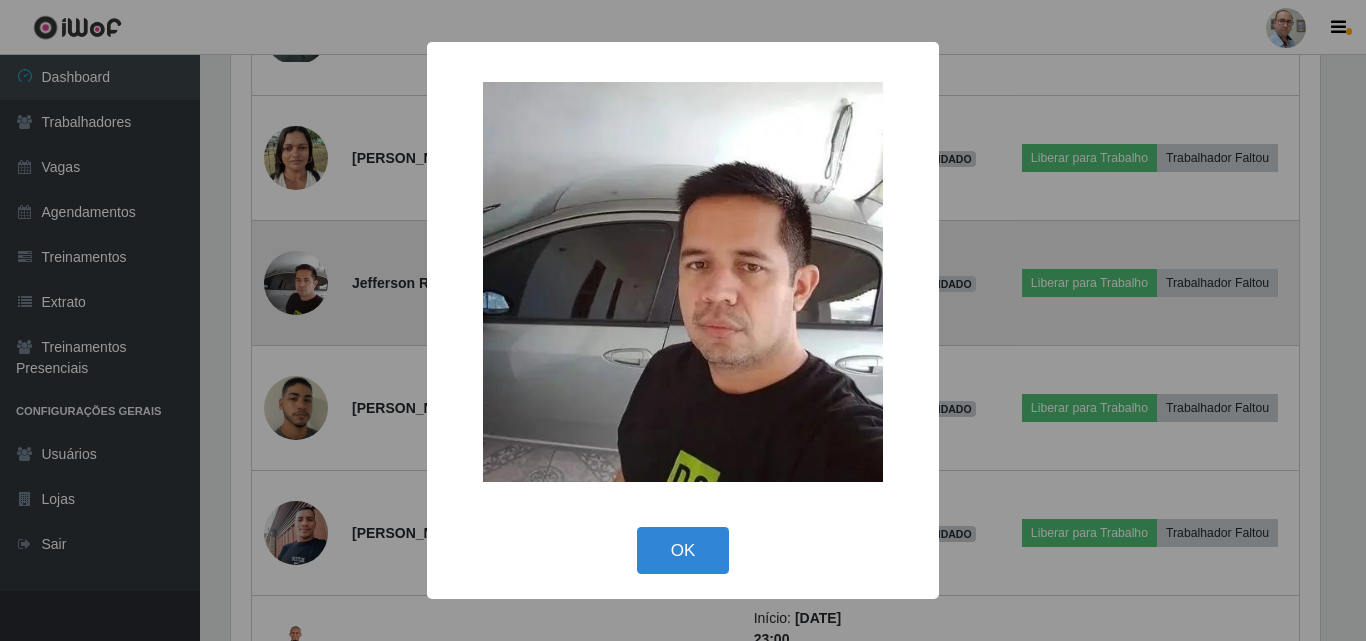 scroll, scrollTop: 999585, scrollLeft: 998911, axis: both 